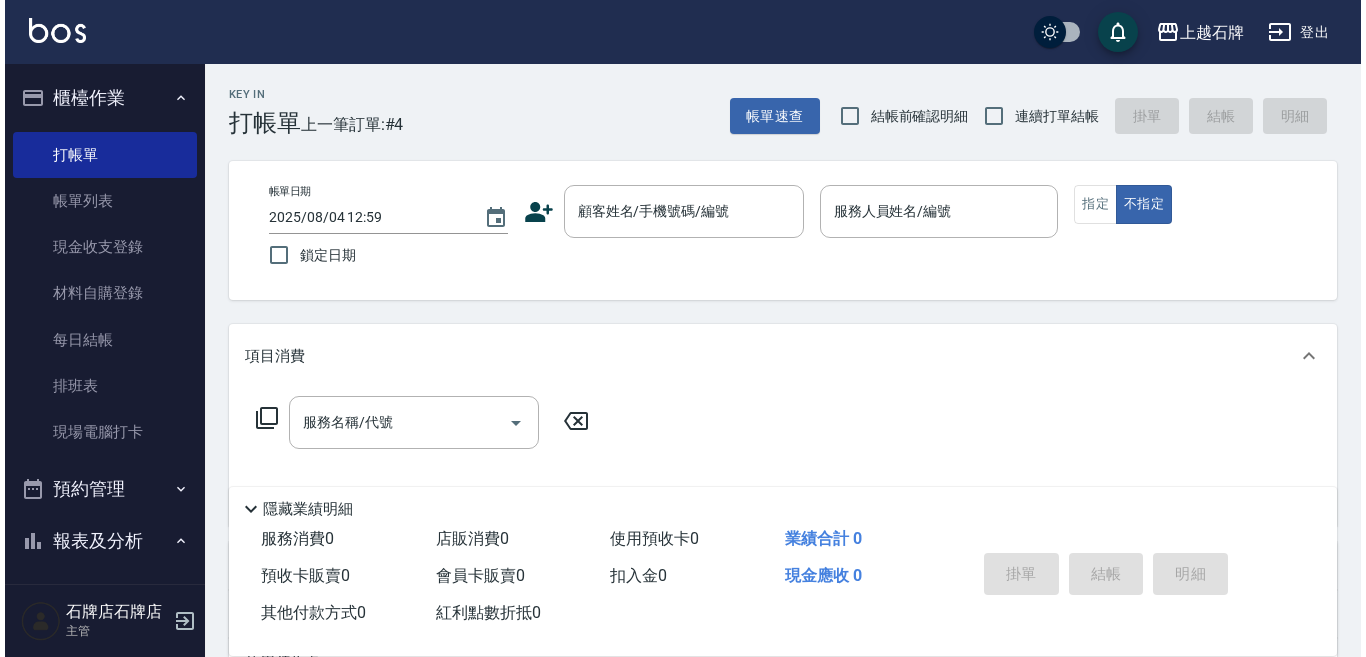 scroll, scrollTop: 0, scrollLeft: 0, axis: both 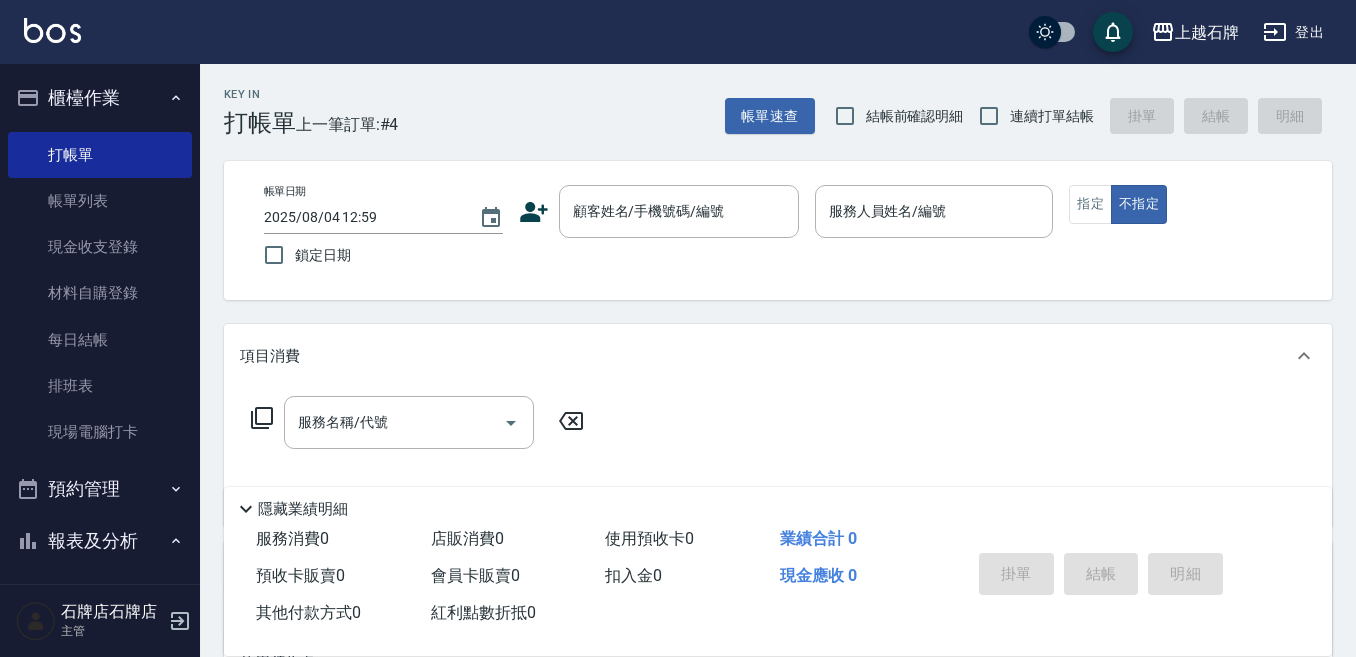 click on "帳單日期 2025/08/04 12:59 鎖定日期 顧客姓名/手機號碼/編號 顧客姓名/手機號碼/編號 服務人員姓名/編號 服務人員姓名/編號 指定 不指定" at bounding box center [778, 230] 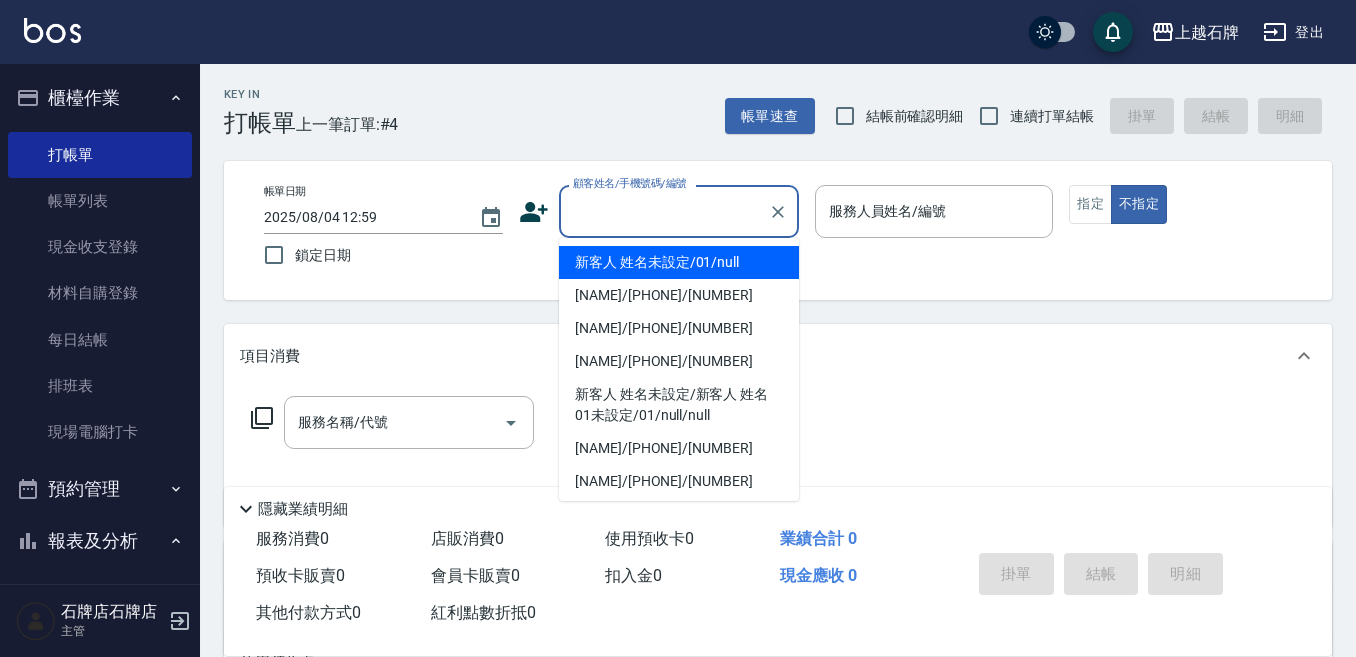 click on "顧客姓名/手機號碼/編號" at bounding box center [664, 211] 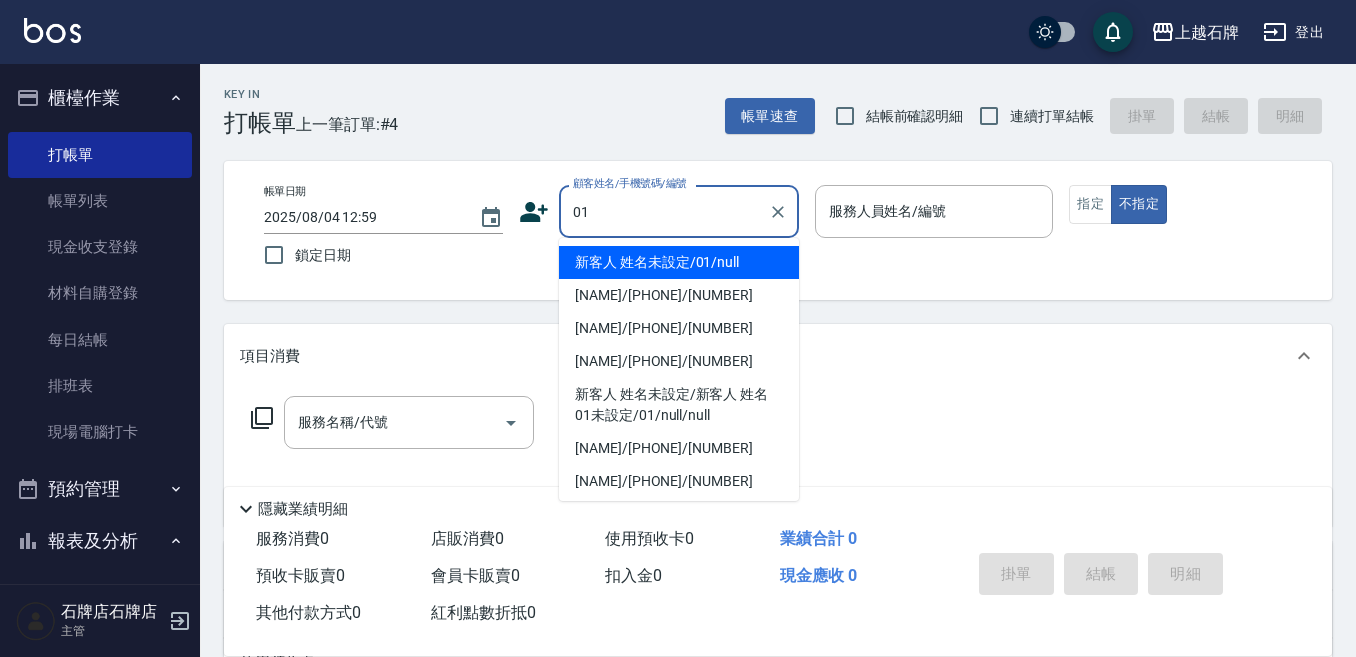 click on "新客人 姓名未設定/01/null" at bounding box center (679, 262) 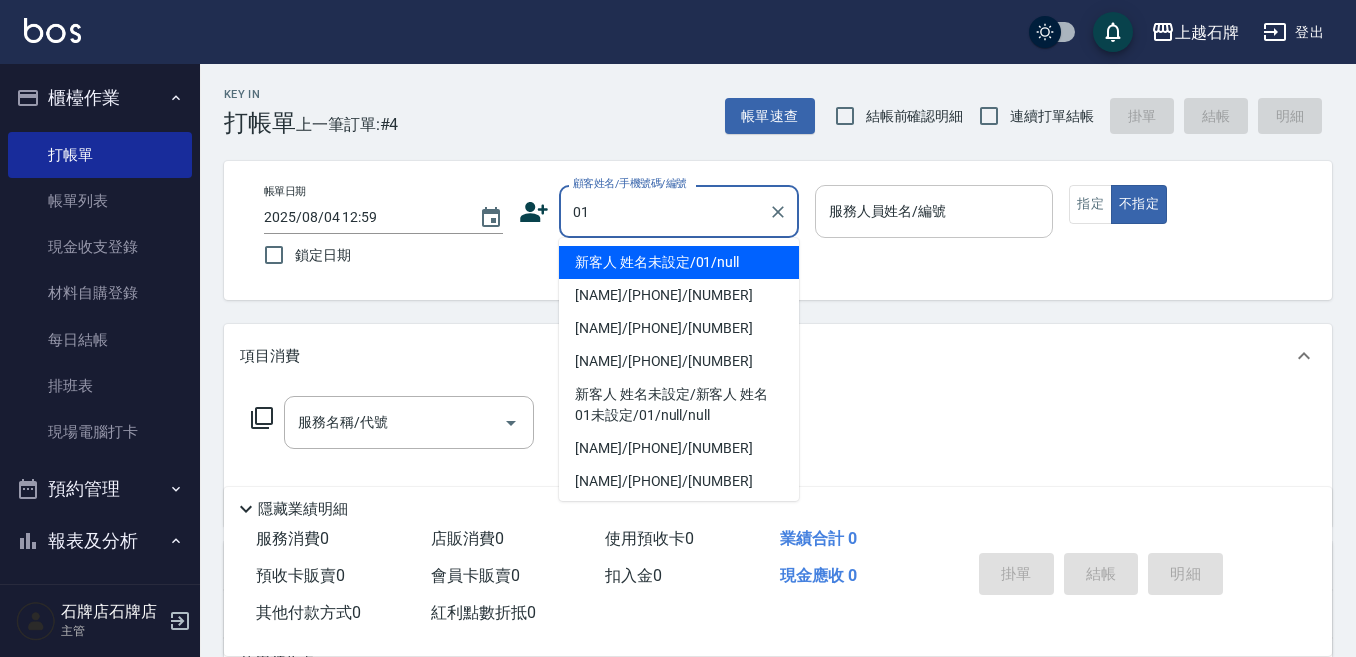 type on "新客人 姓名未設定/01/null" 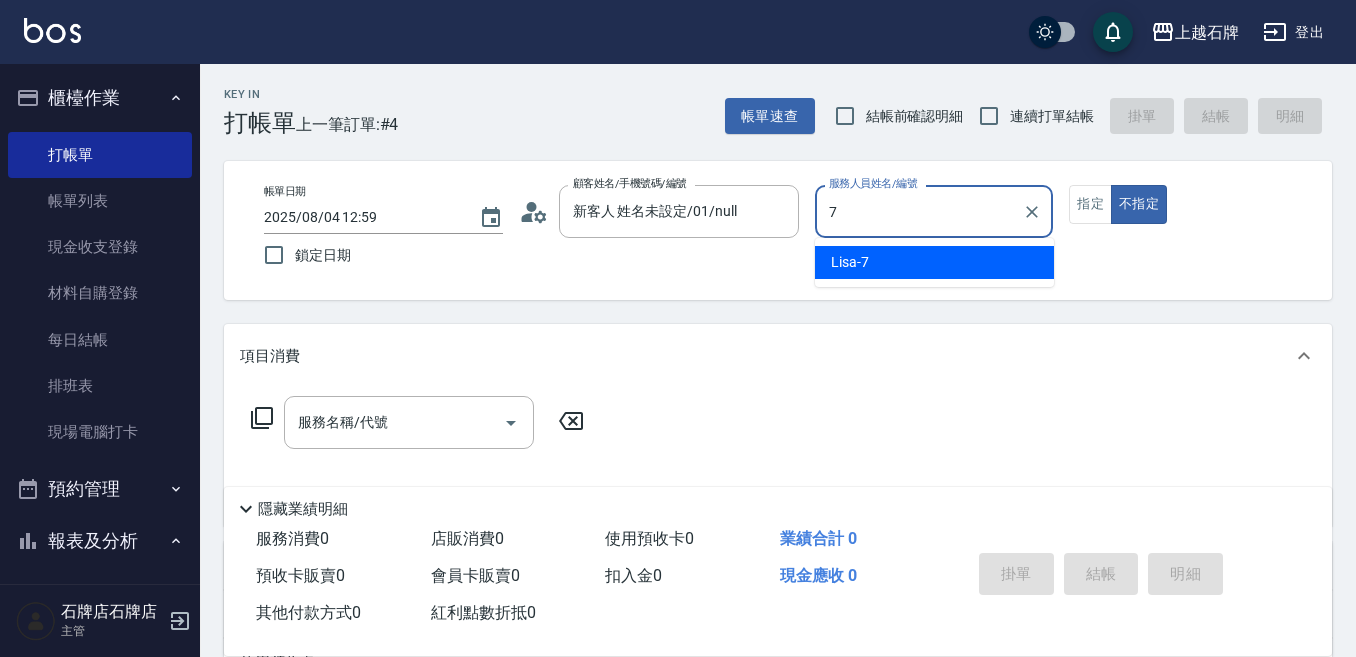 click on "Lisa -7" at bounding box center (934, 262) 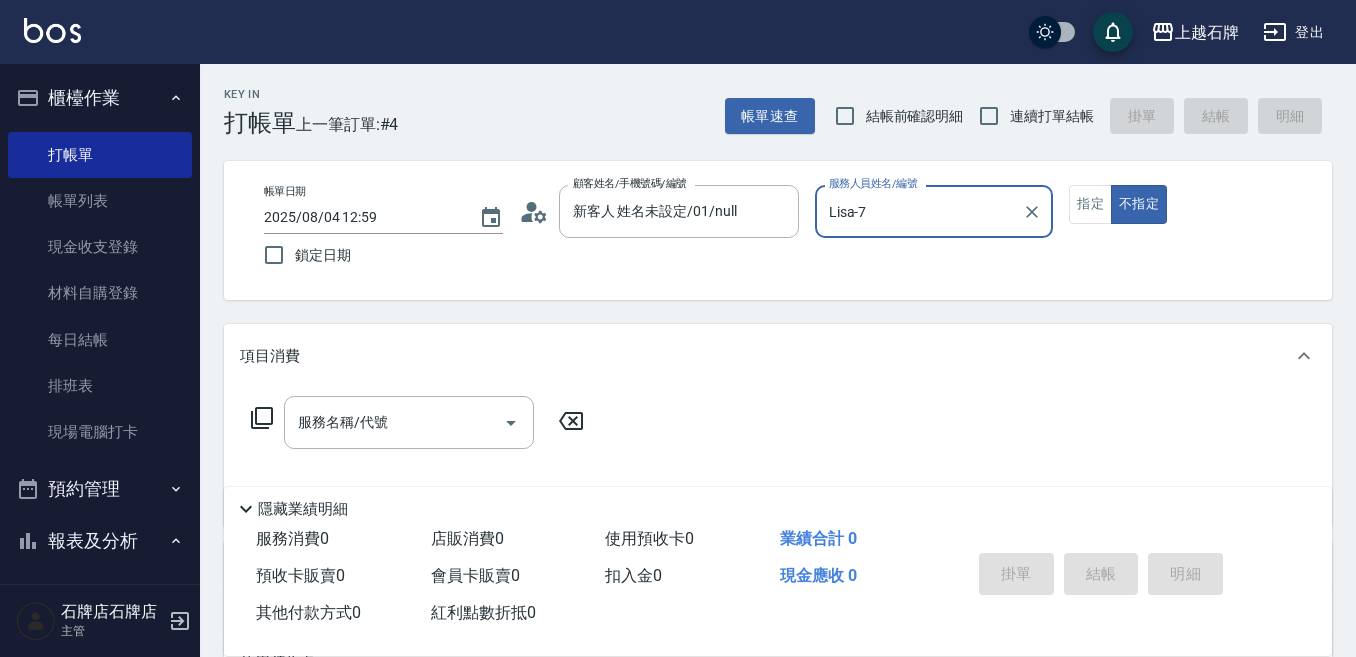 type on "Lisa-7" 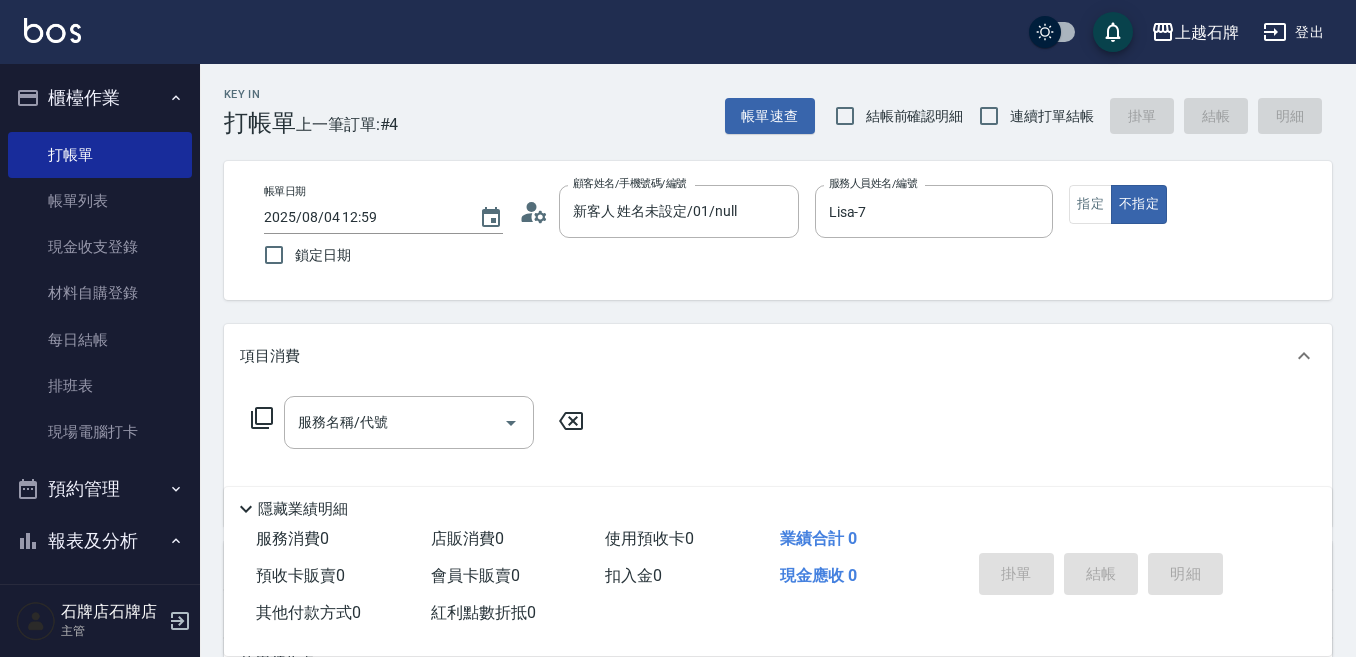 click on "服務名稱/代號 服務名稱/代號" at bounding box center [778, 457] 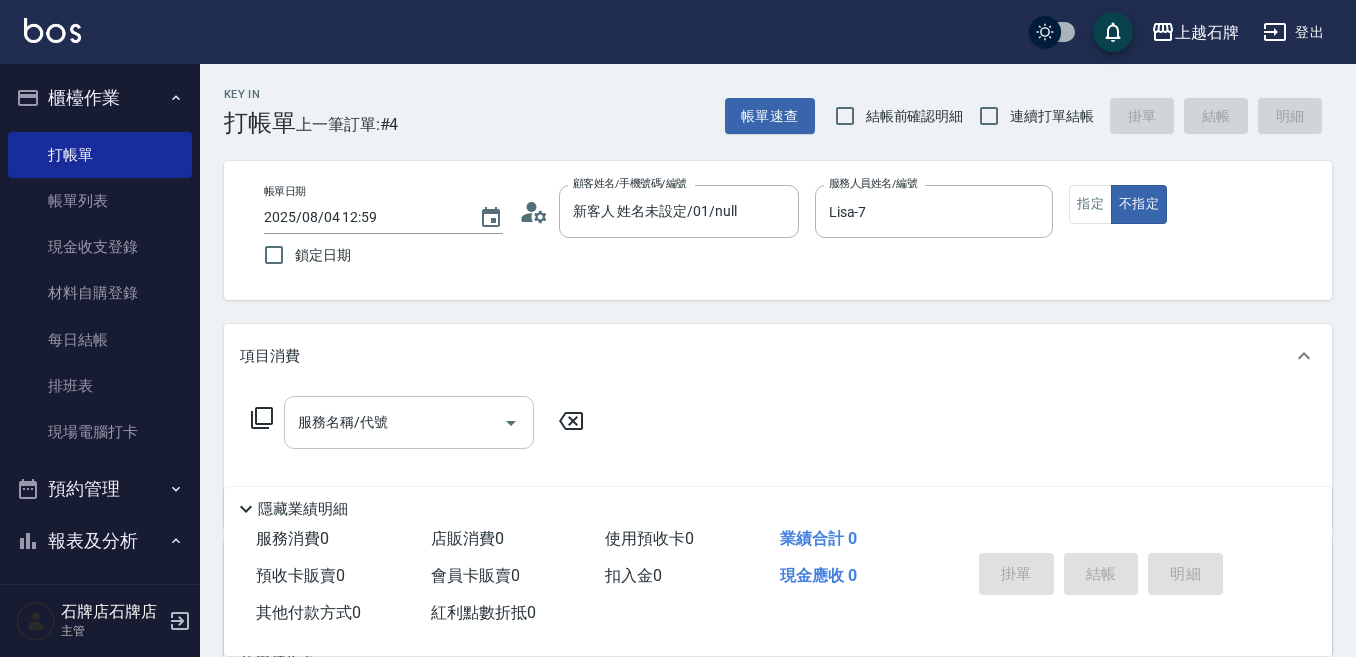 click on "服務名稱/代號" at bounding box center (394, 422) 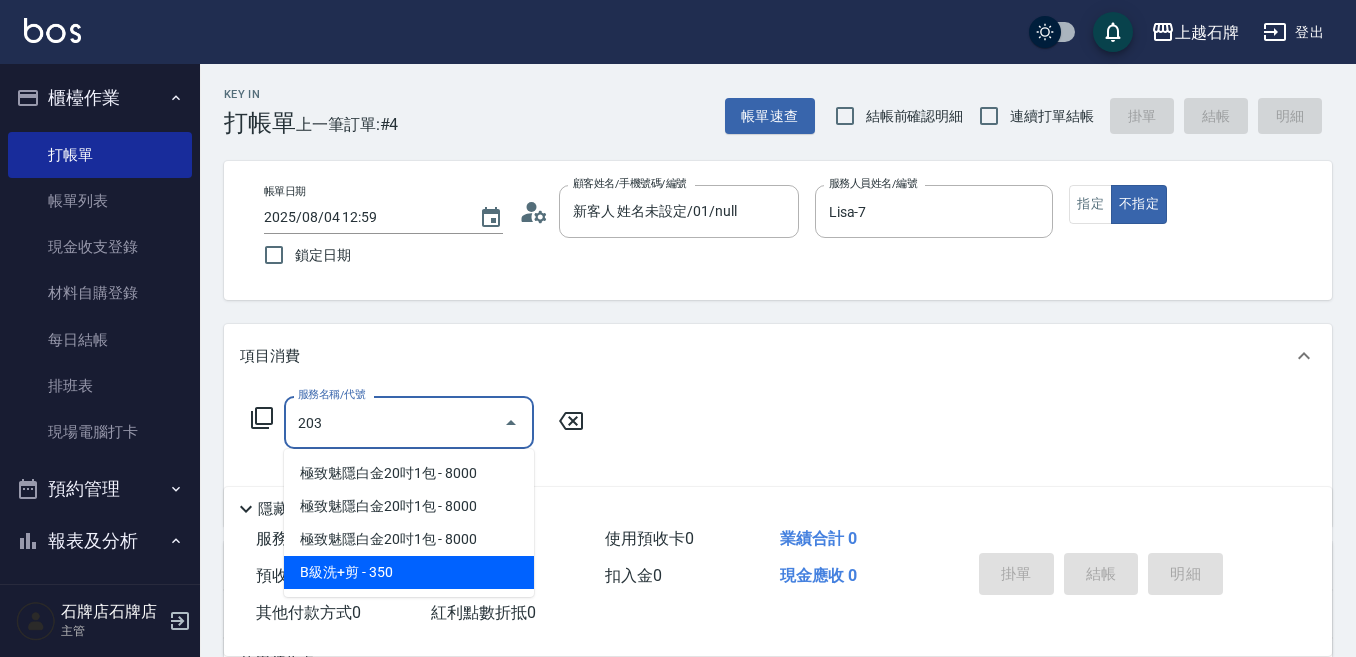 click on "B級洗+剪 - 350" at bounding box center (409, 572) 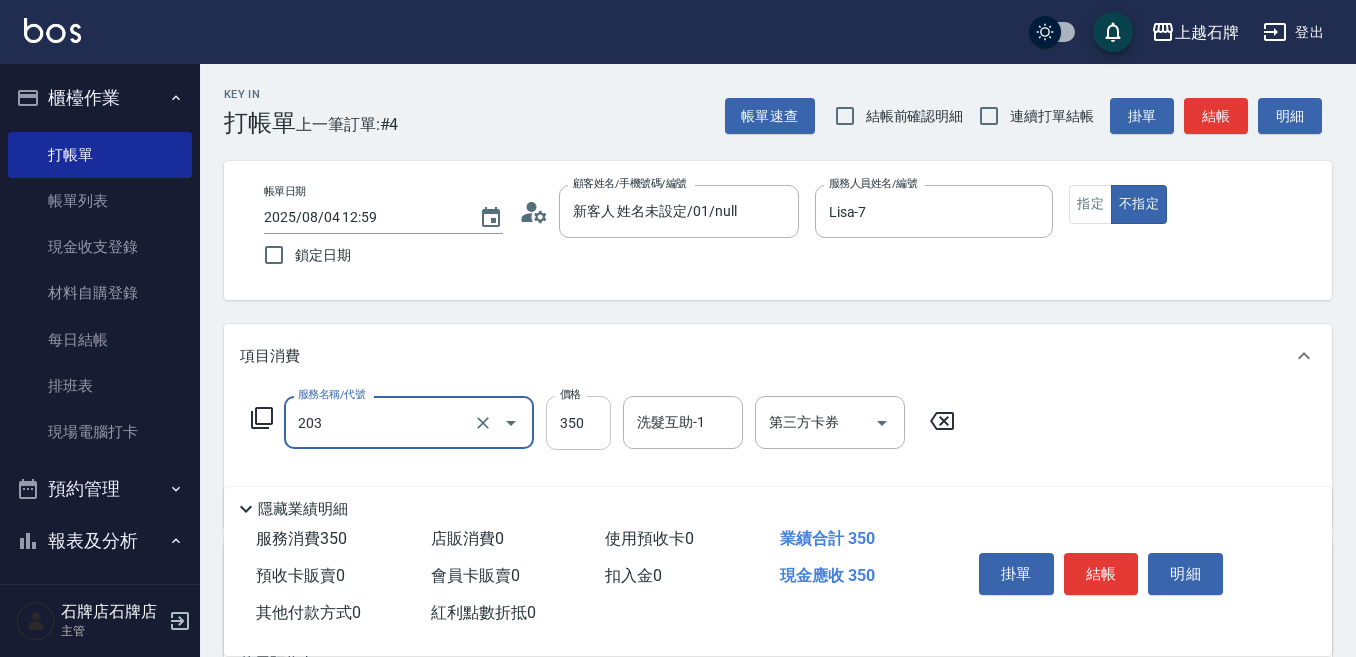 type on "B級洗+剪(203)" 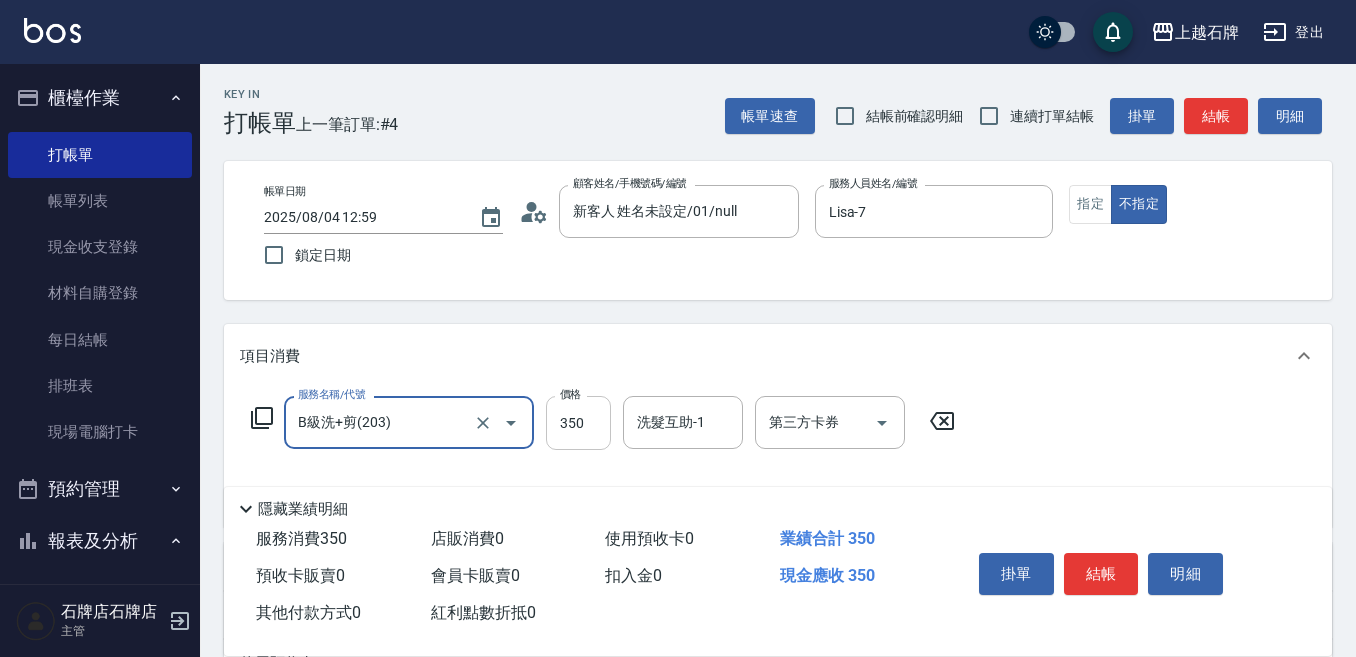 click on "350" at bounding box center (578, 423) 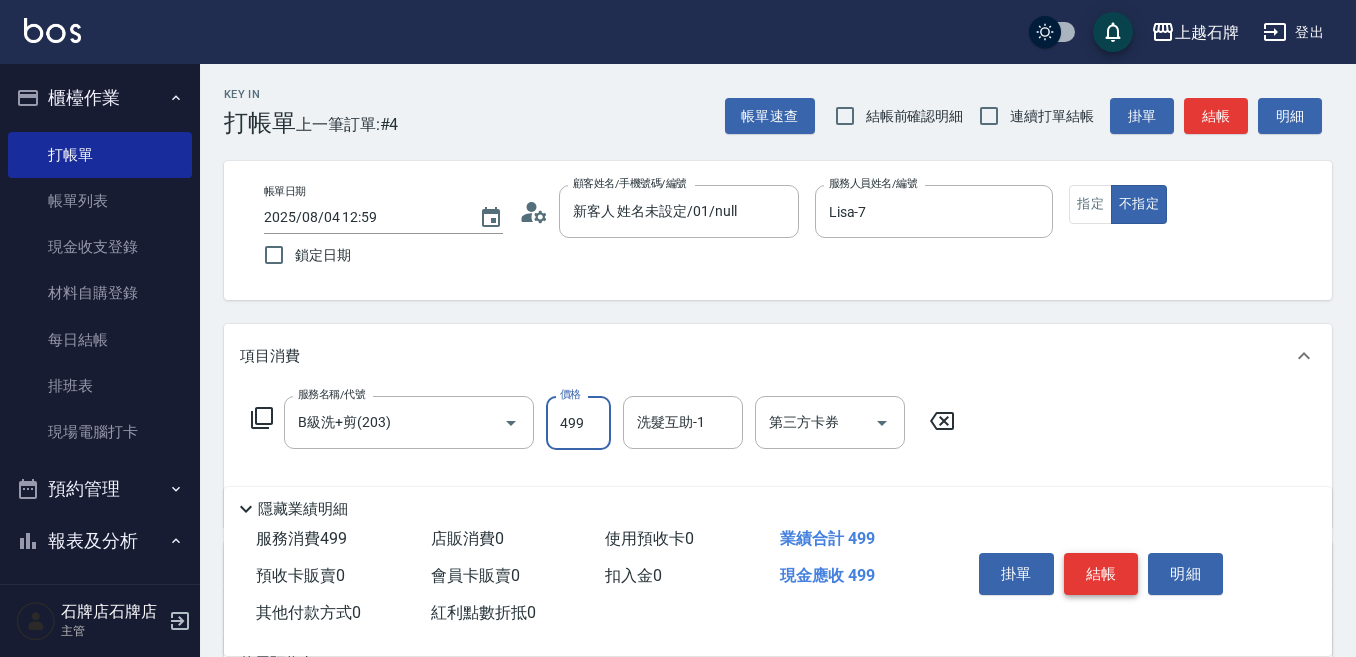 type on "499" 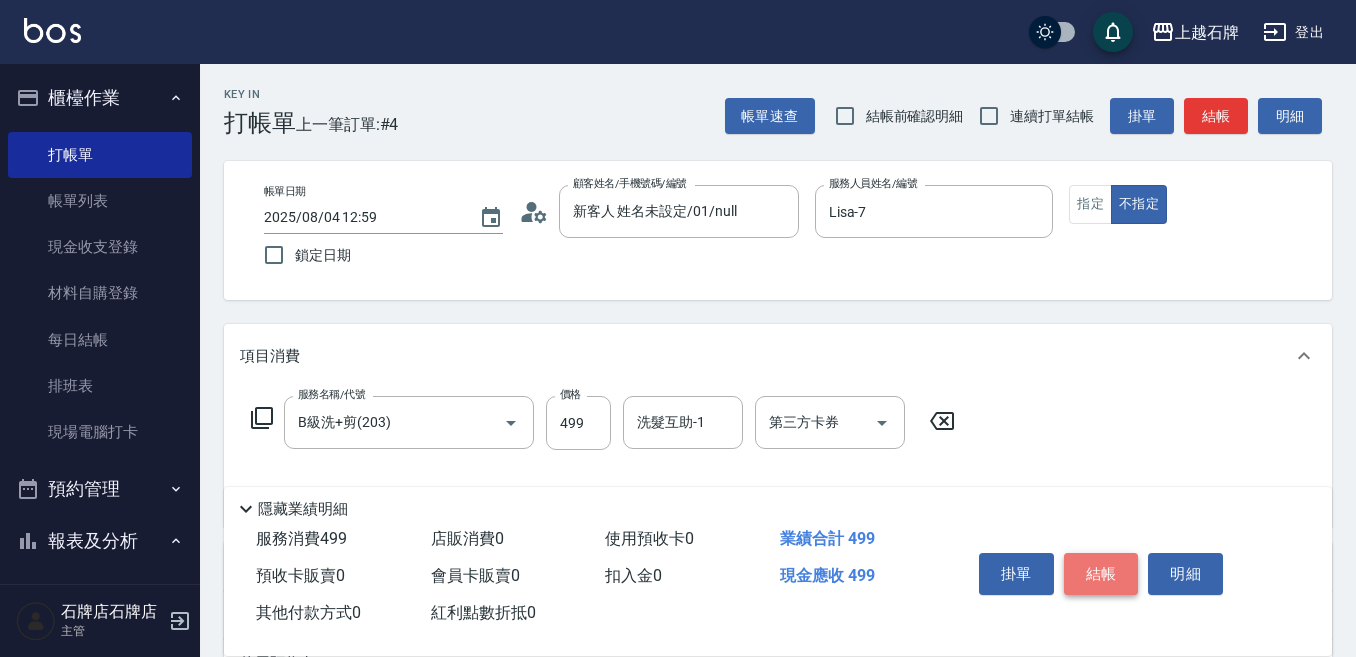 click on "結帳" at bounding box center [1101, 574] 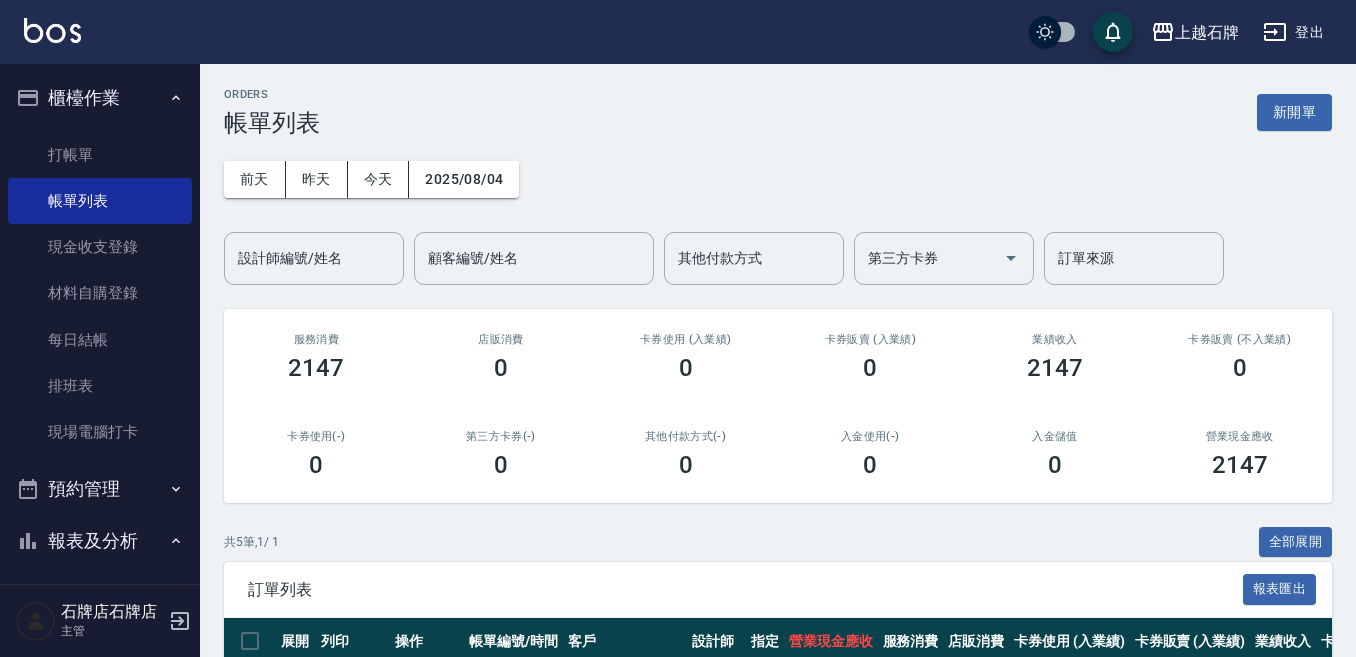 click on "打帳單 帳單列表 現金收支登錄 材料自購登錄 每日結帳 排班表 現場電腦打卡" at bounding box center (100, 294) 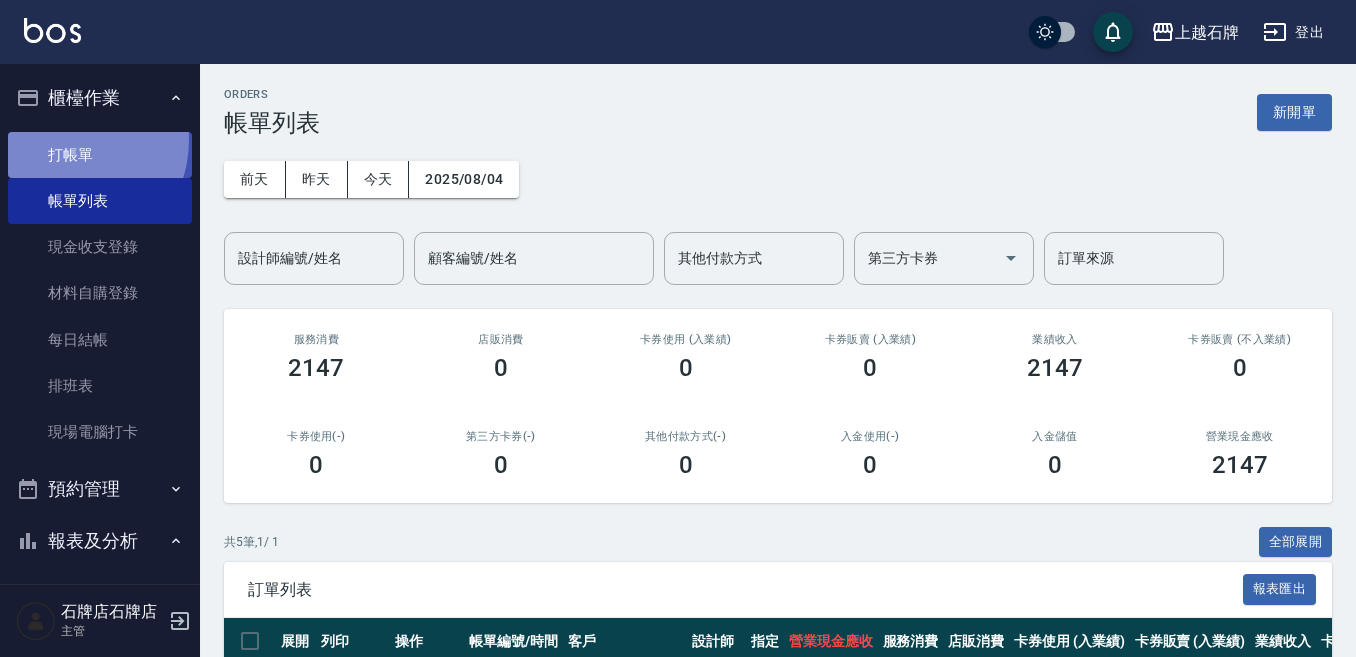 click on "打帳單" at bounding box center (100, 155) 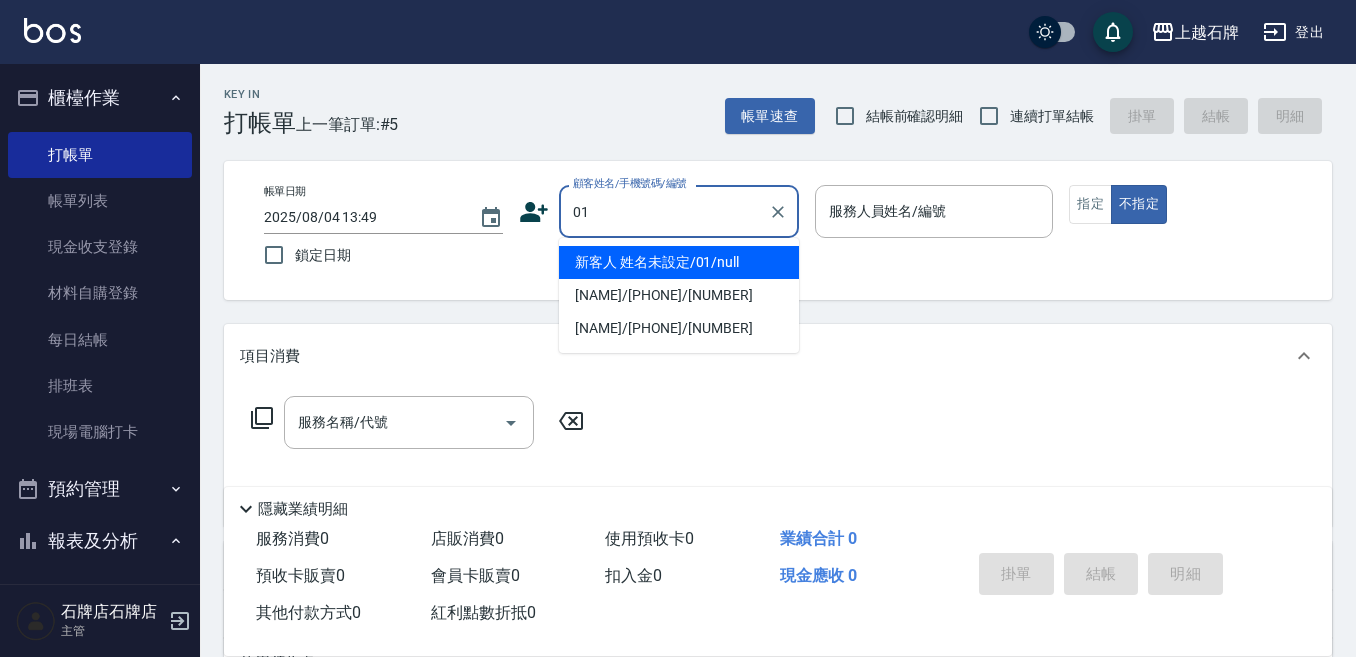 click on "新客人 姓名未設定/01/null" at bounding box center [679, 262] 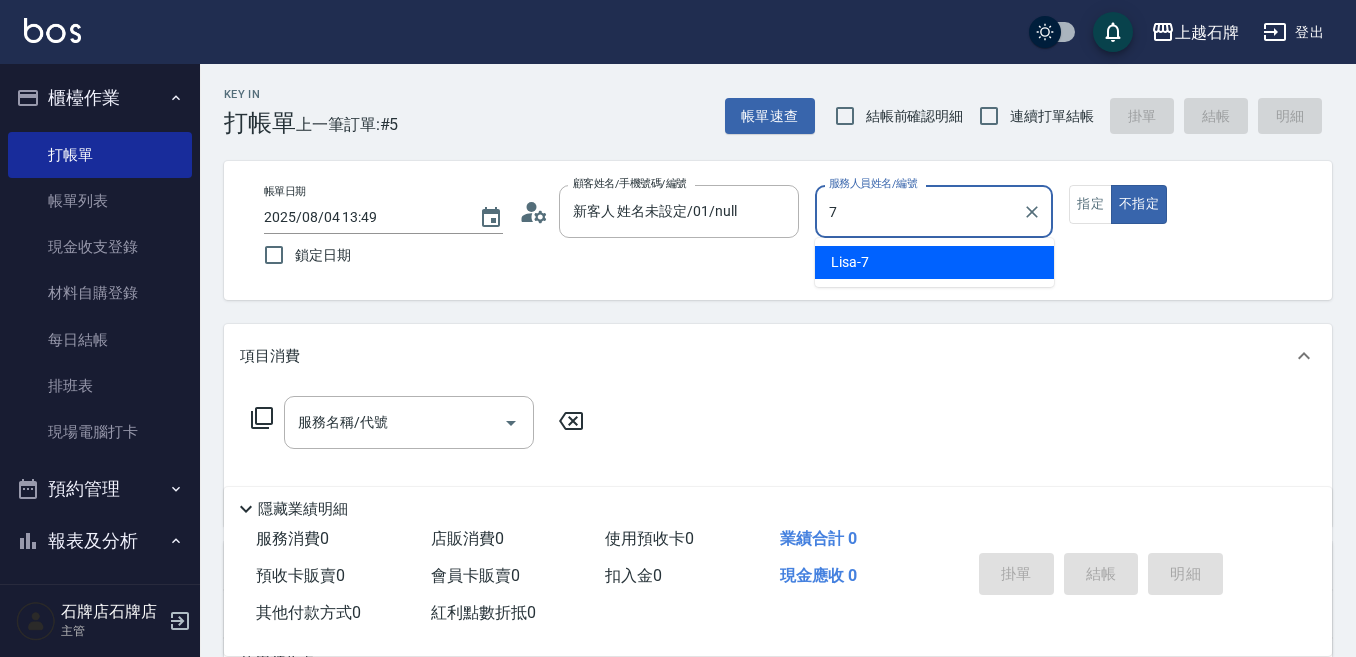 click on "Lisa -7" at bounding box center (934, 262) 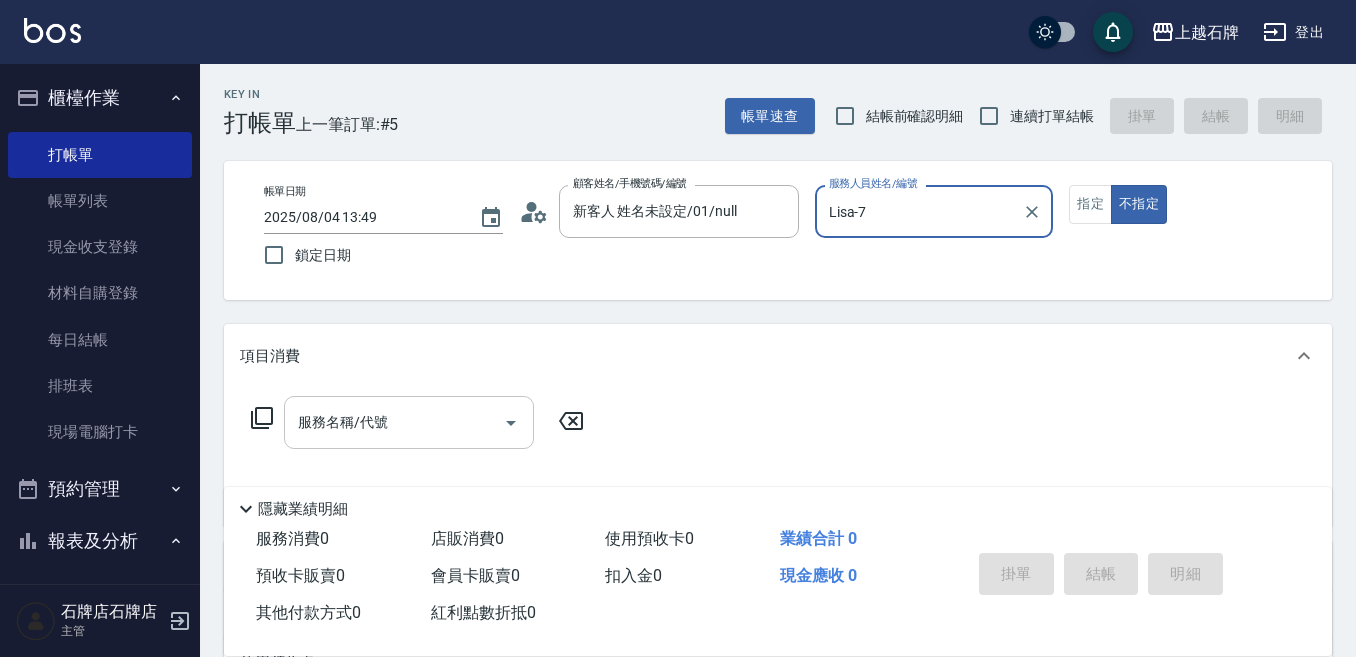 click on "服務名稱/代號" at bounding box center (409, 422) 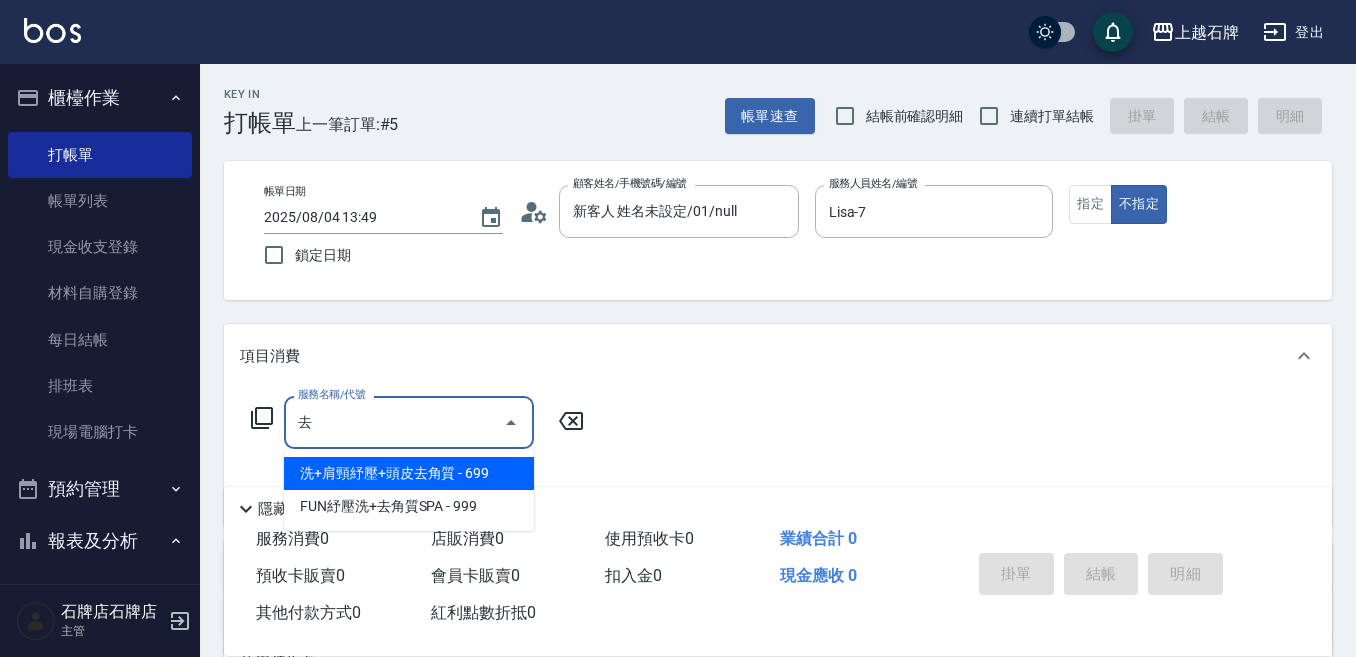 click on "洗+肩頸紓壓+頭皮去角質 - 699" at bounding box center [409, 473] 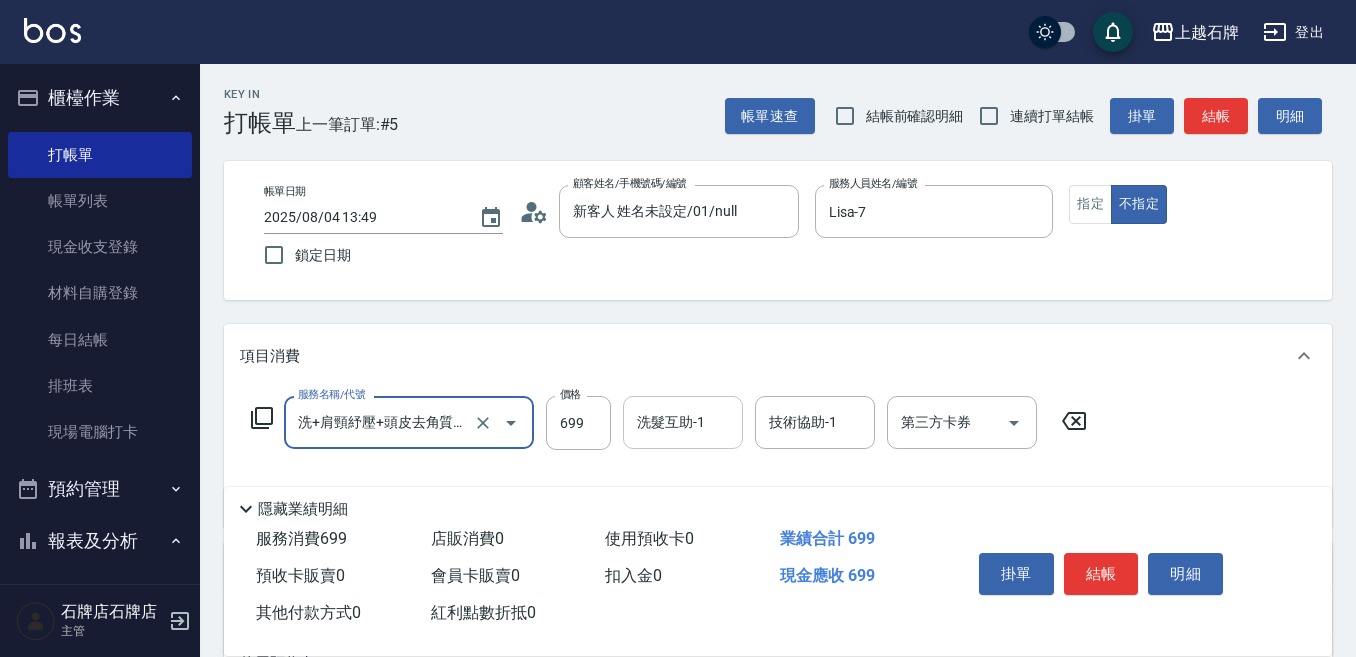 type on "洗+肩頸紓壓+頭皮去角質(108)" 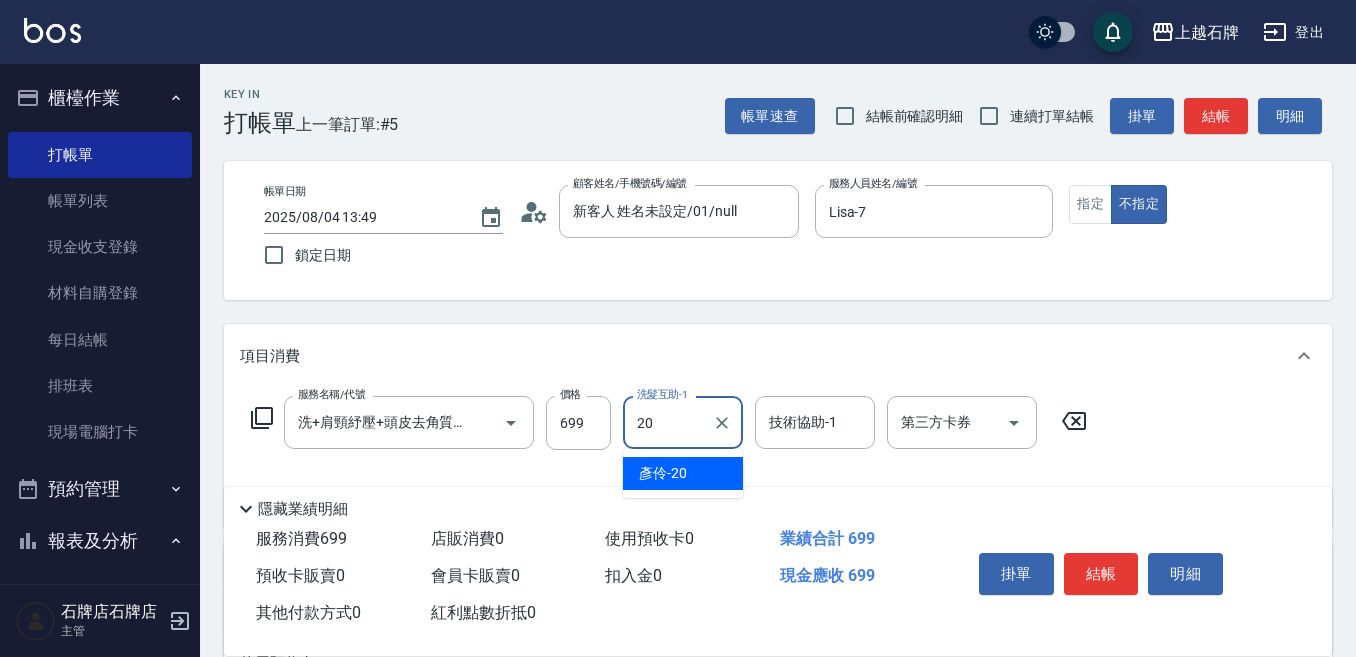 click on "[NAME] -20" at bounding box center (683, 473) 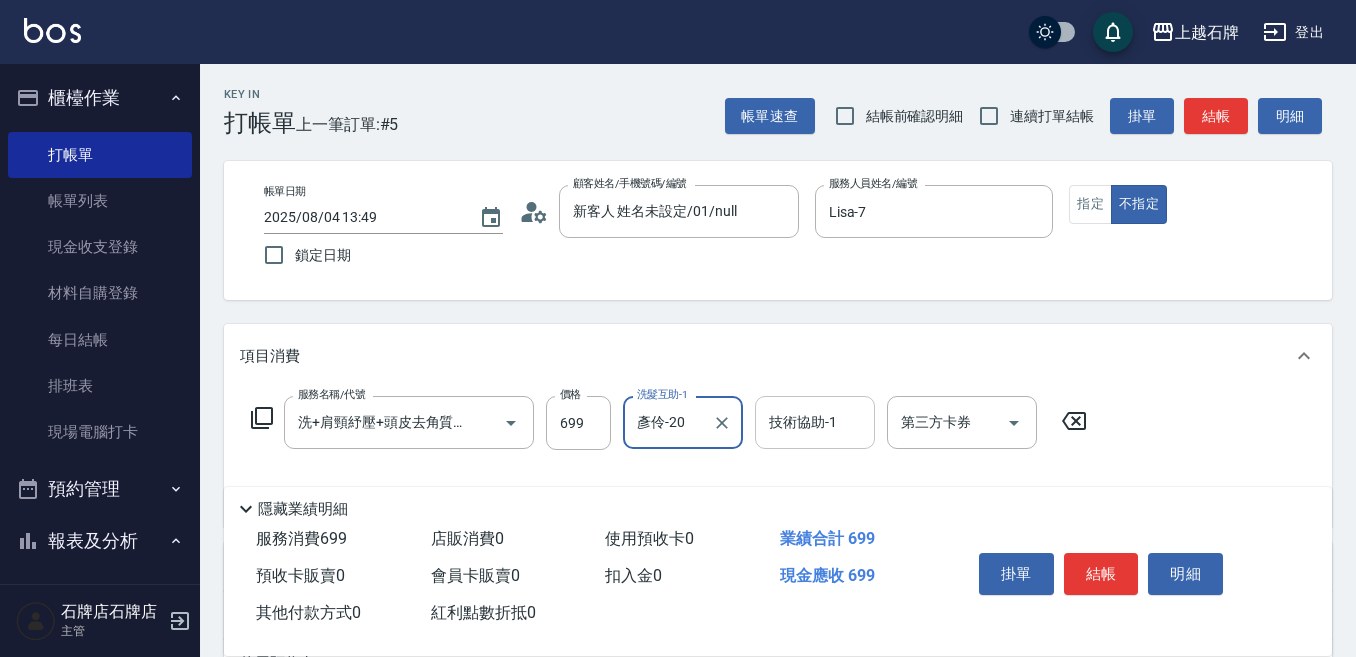type on "彥伶-20" 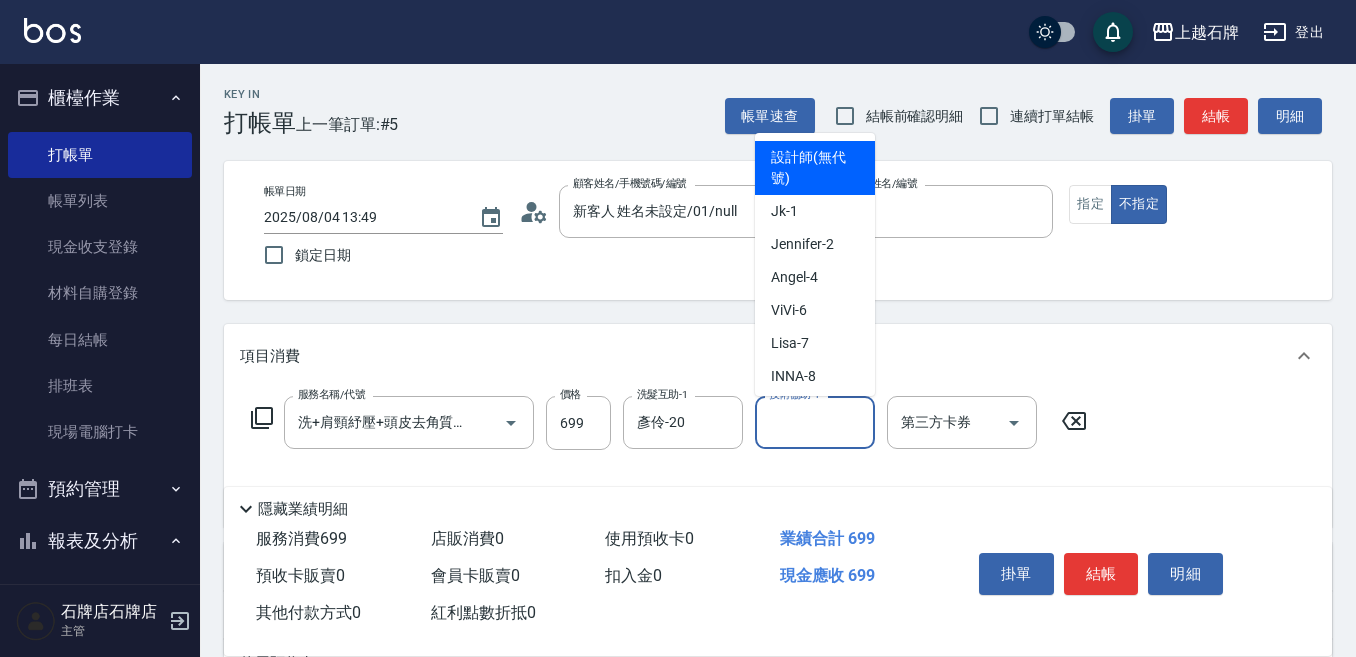 click on "技術協助-1" at bounding box center (815, 422) 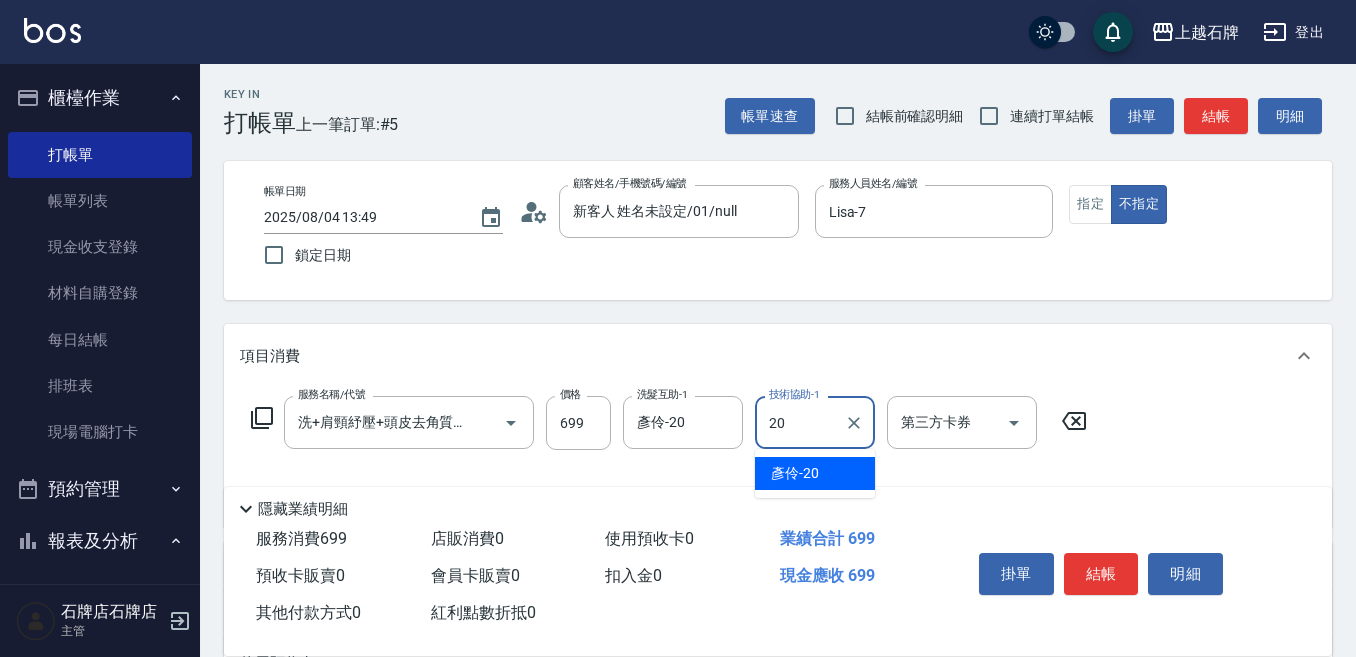 click on "[NAME] -20" at bounding box center (815, 473) 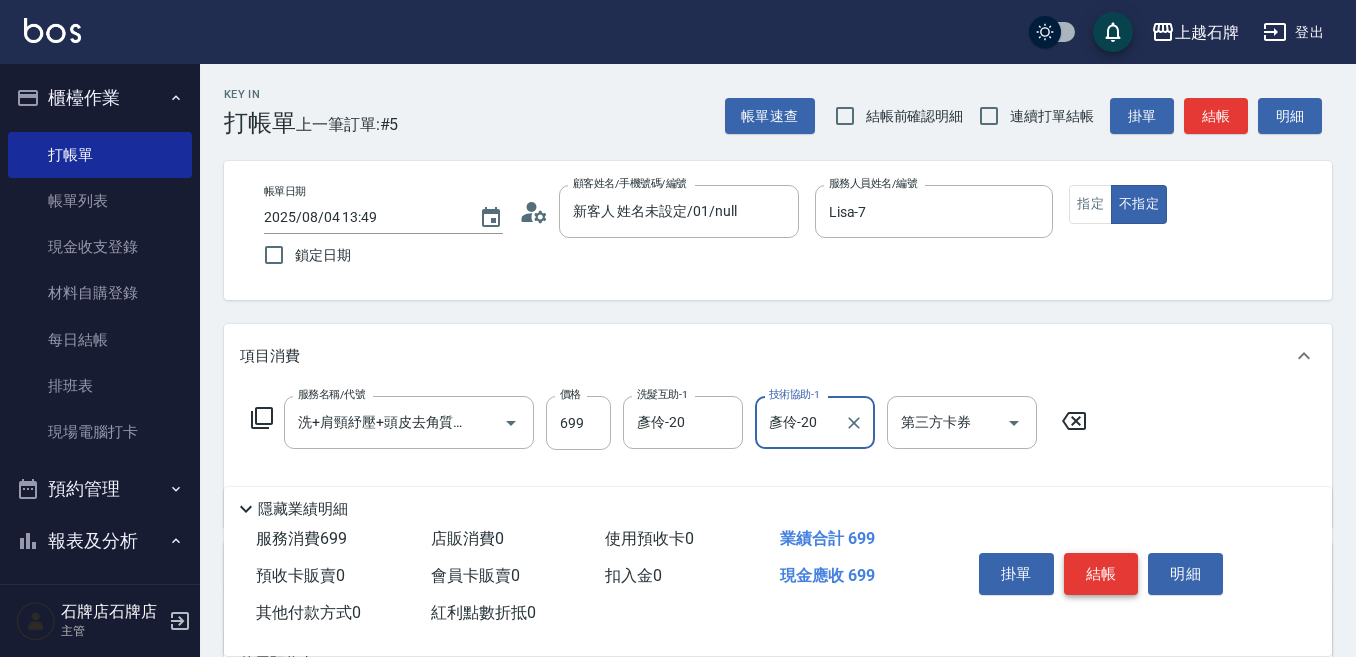 type on "彥伶-20" 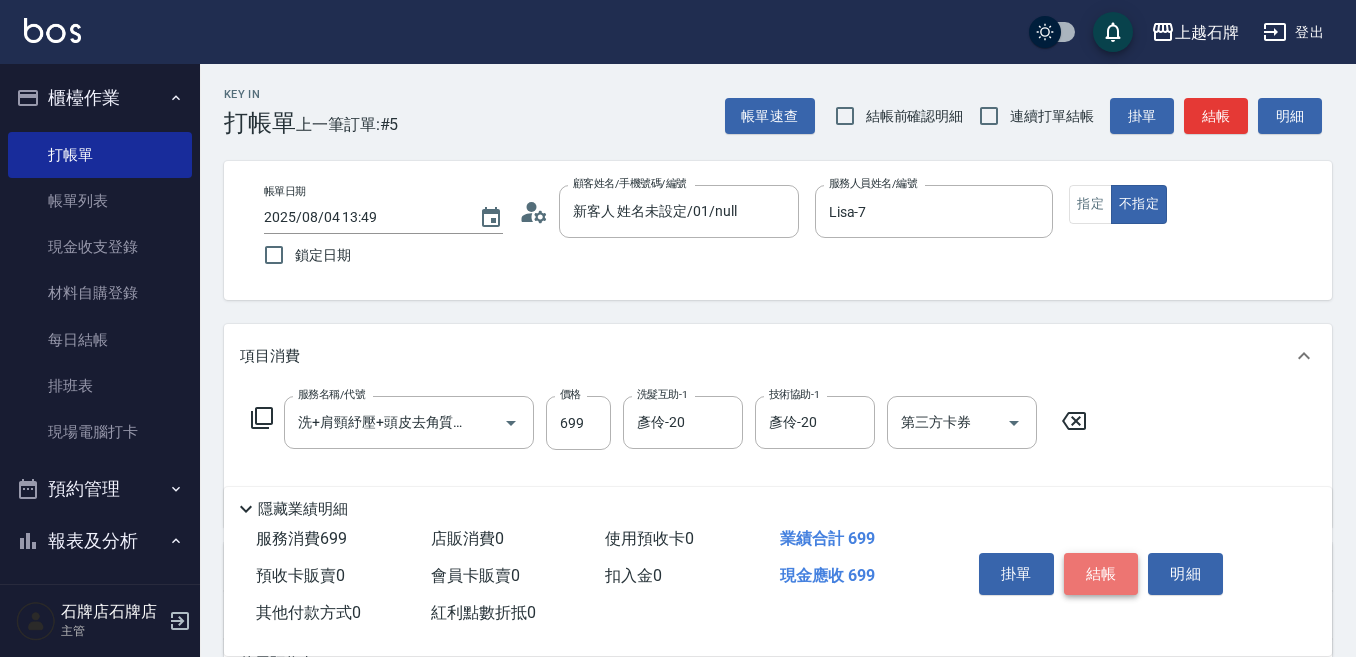 click on "結帳" at bounding box center (1101, 574) 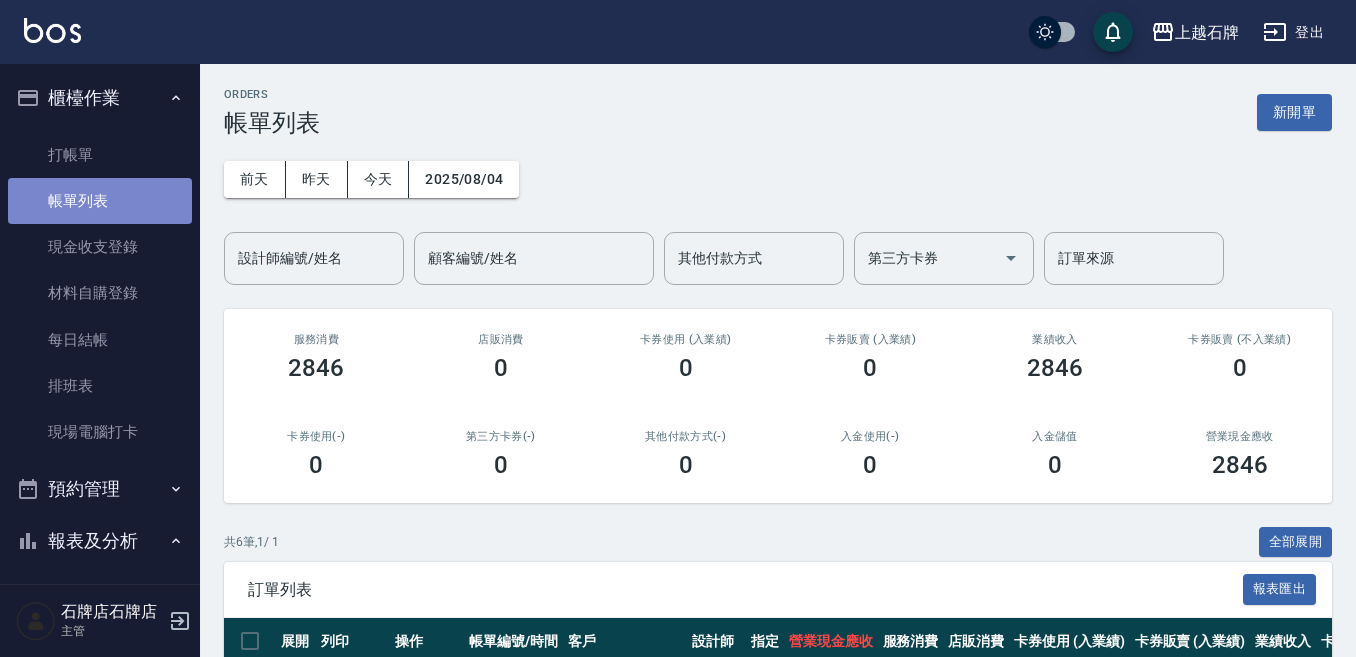 click on "帳單列表" at bounding box center (100, 201) 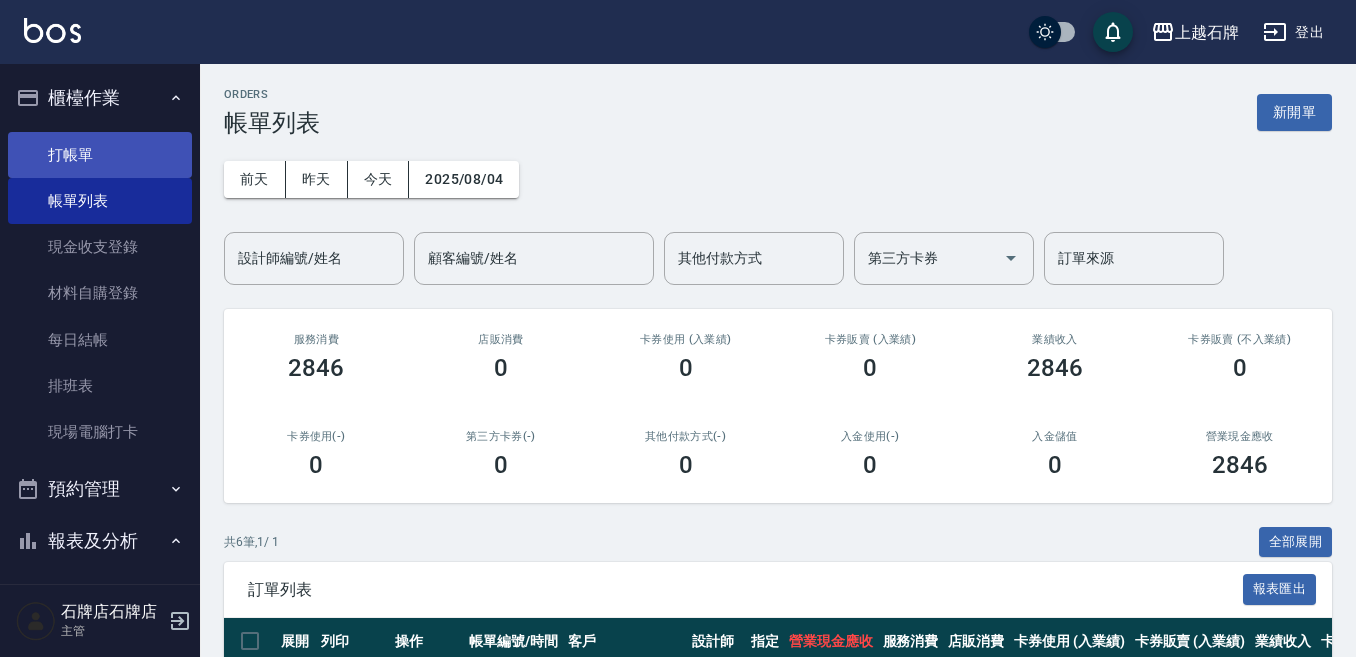 click on "打帳單" at bounding box center (100, 155) 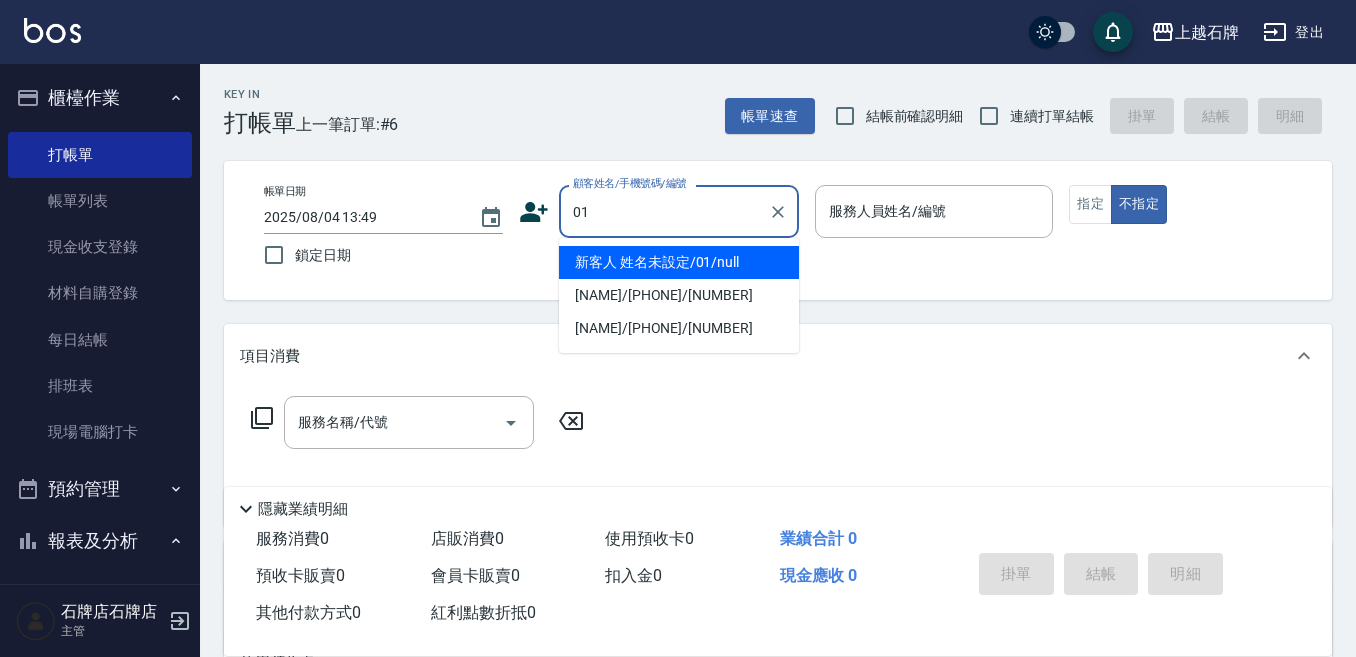 click on "新客人 姓名未設定/01/null" at bounding box center [679, 262] 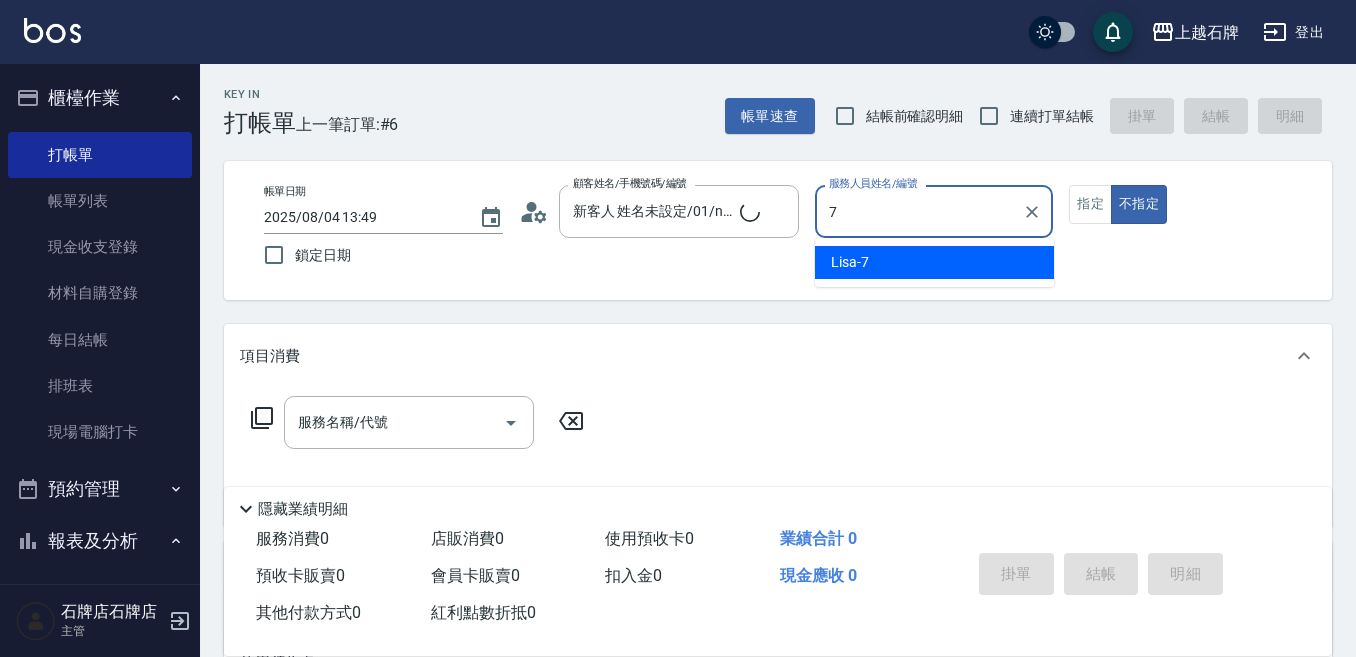 click on "Lisa -7" at bounding box center (934, 262) 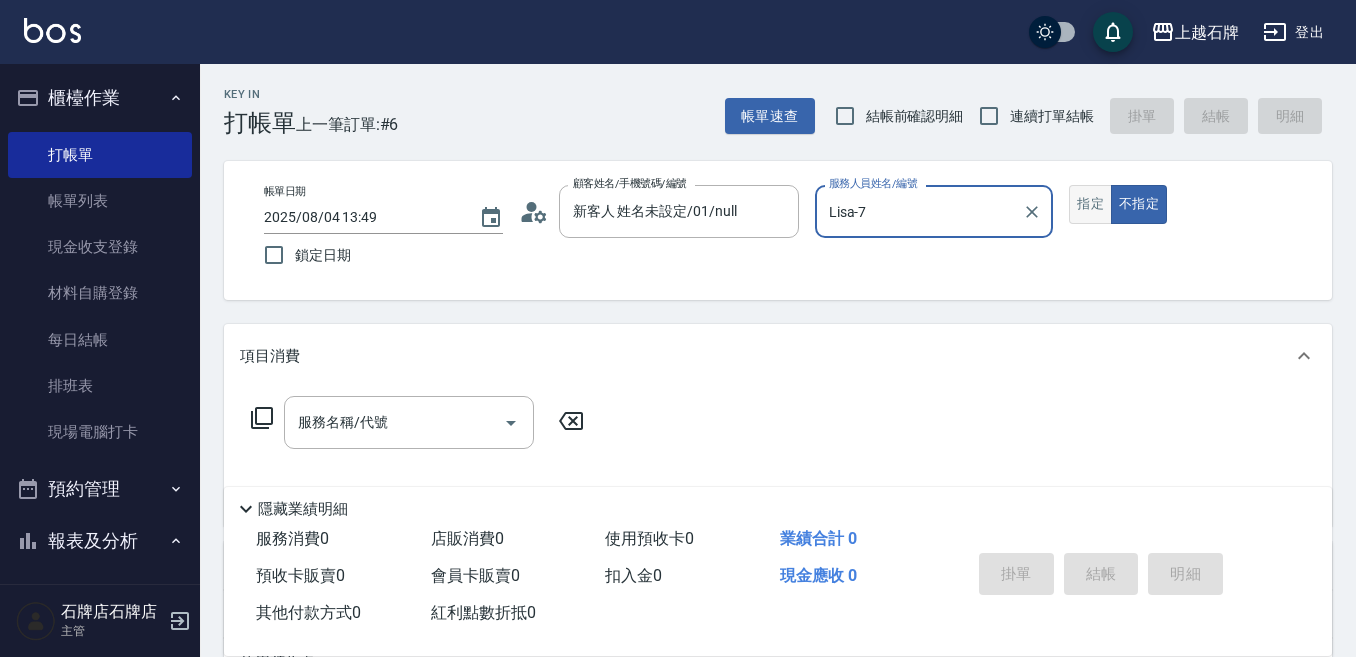 type on "Lisa-7" 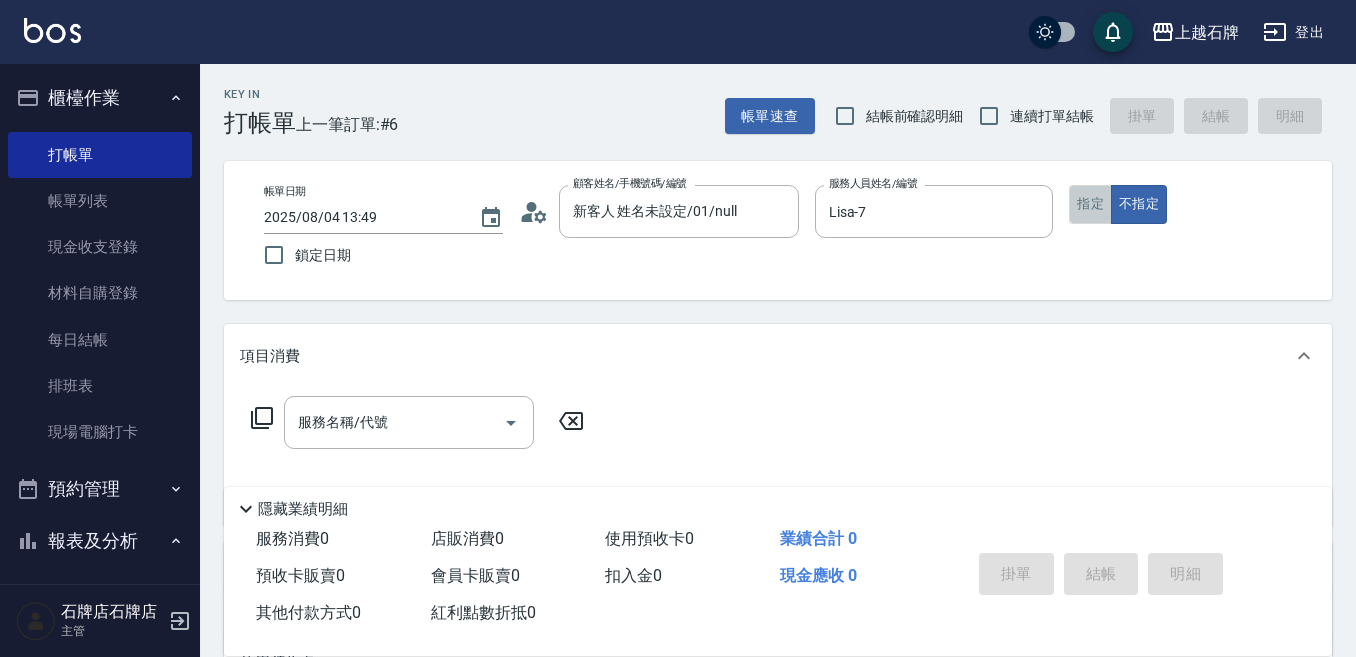 click on "指定" at bounding box center (1090, 204) 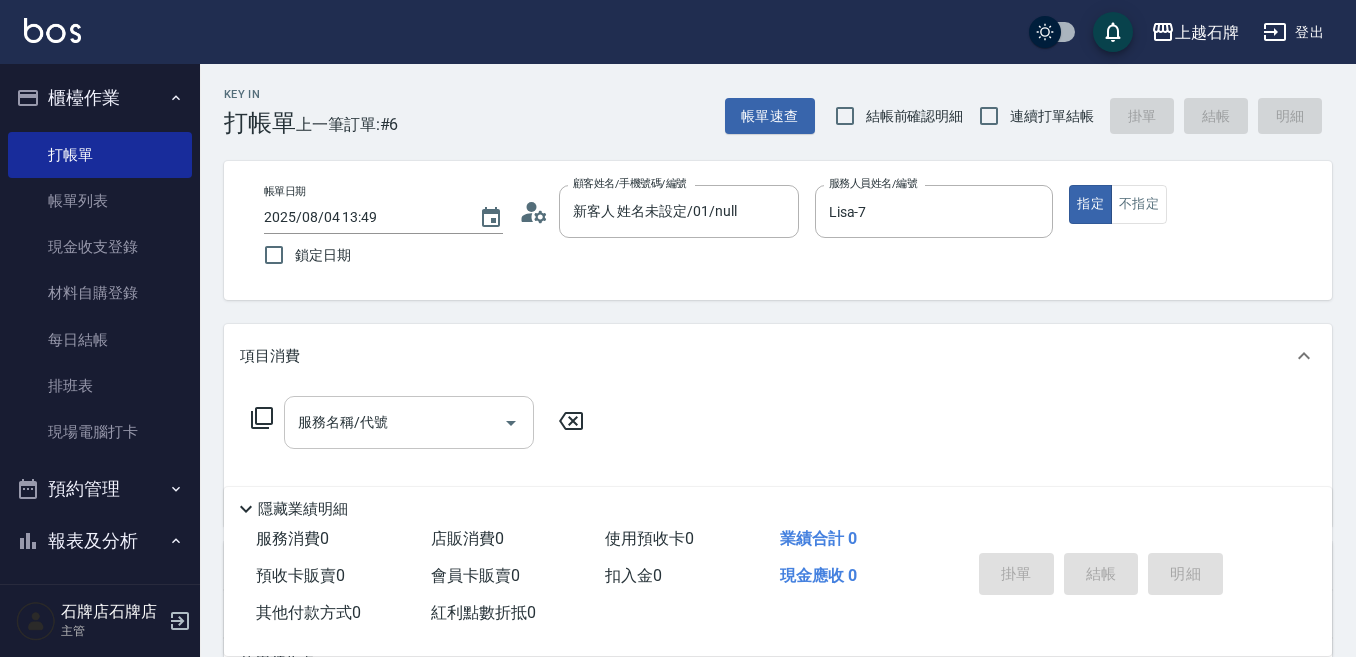 click on "服務名稱/代號" at bounding box center [394, 422] 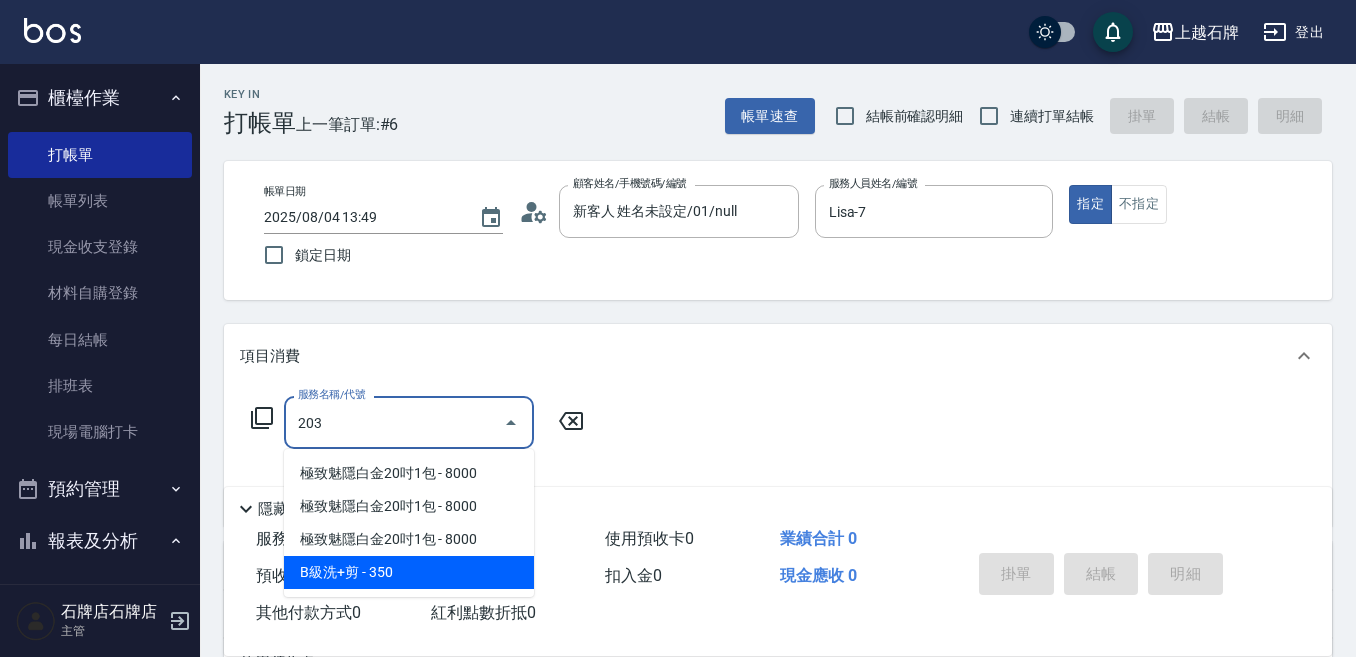 click on "B級洗+剪 - 350" at bounding box center (409, 572) 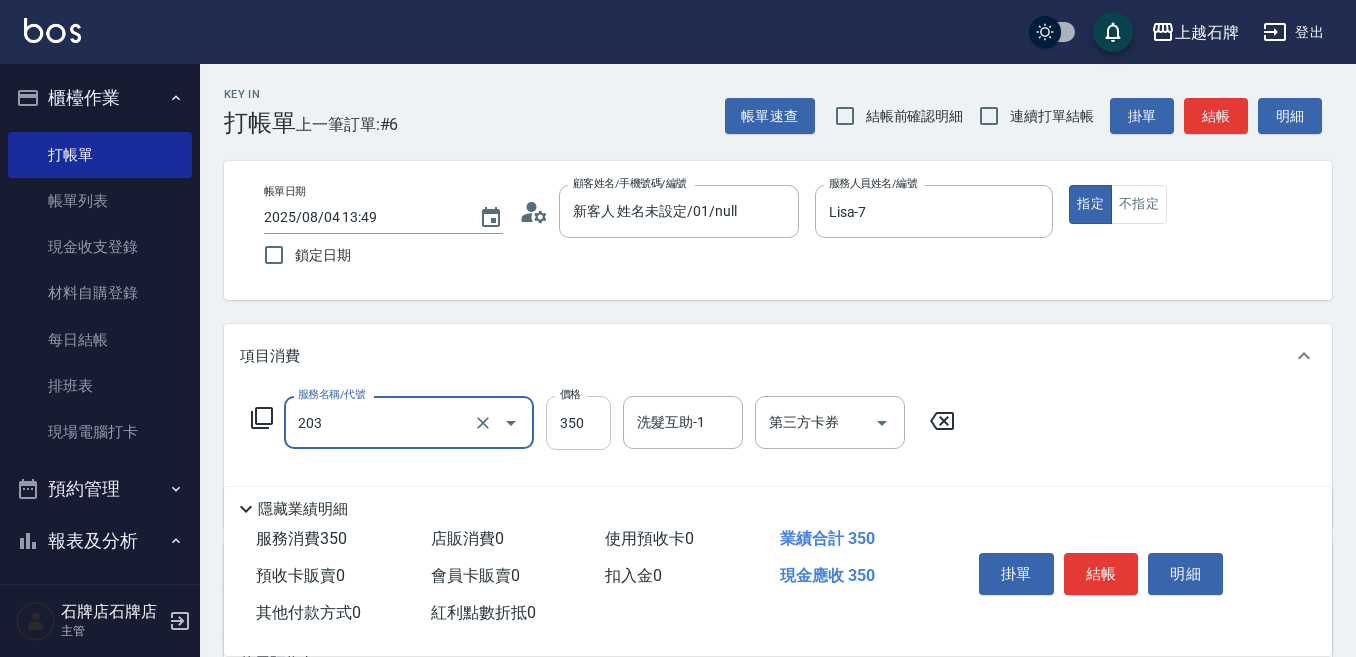 type on "B級洗+剪(203)" 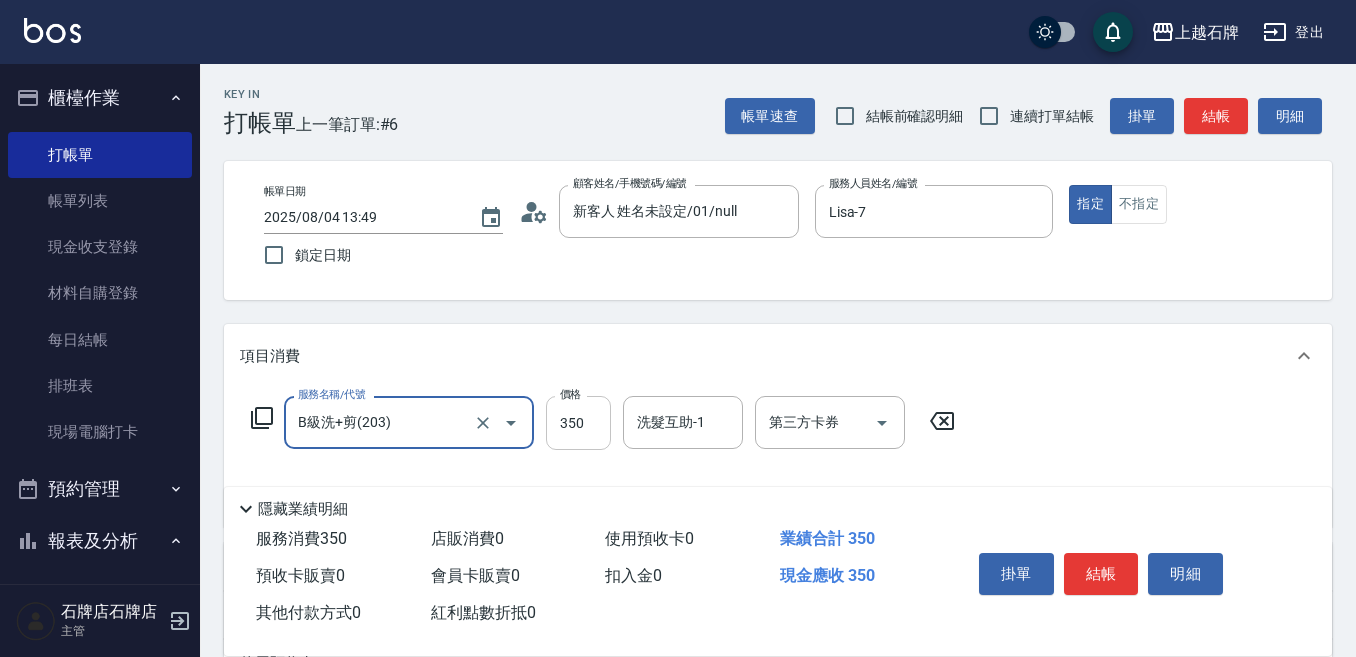 click on "350" at bounding box center (578, 423) 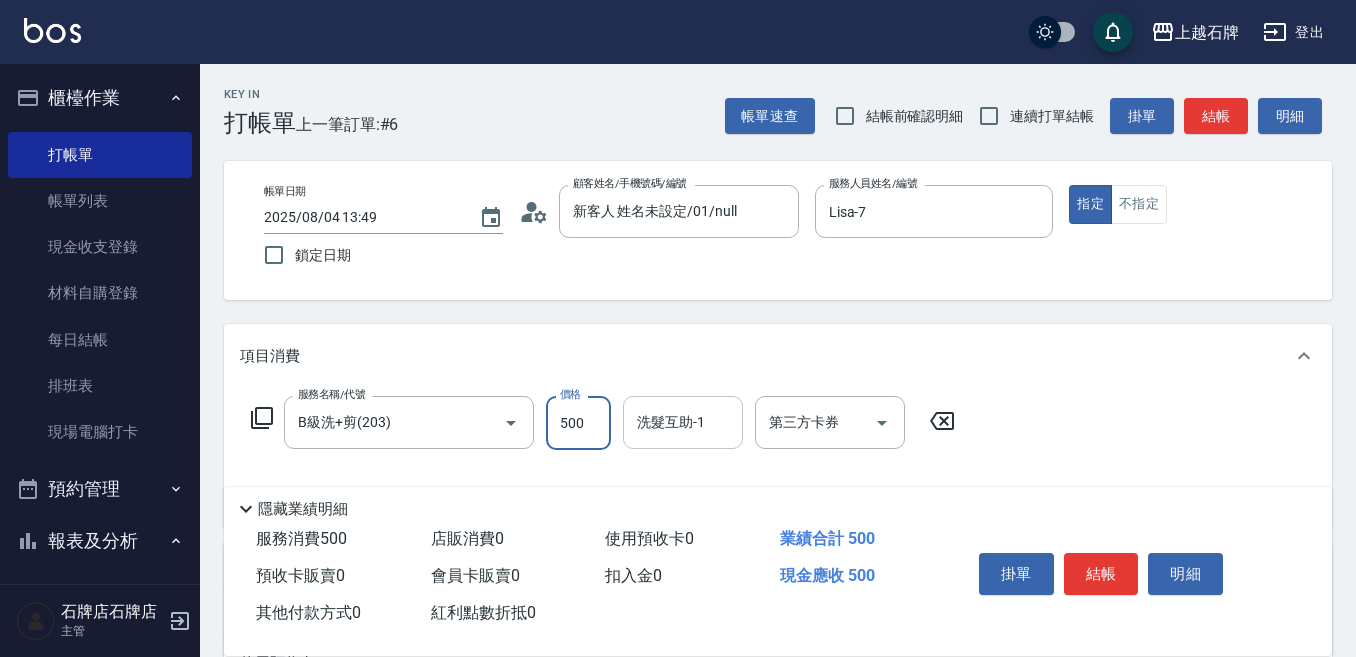 click on "洗髮互助-1" at bounding box center (683, 422) 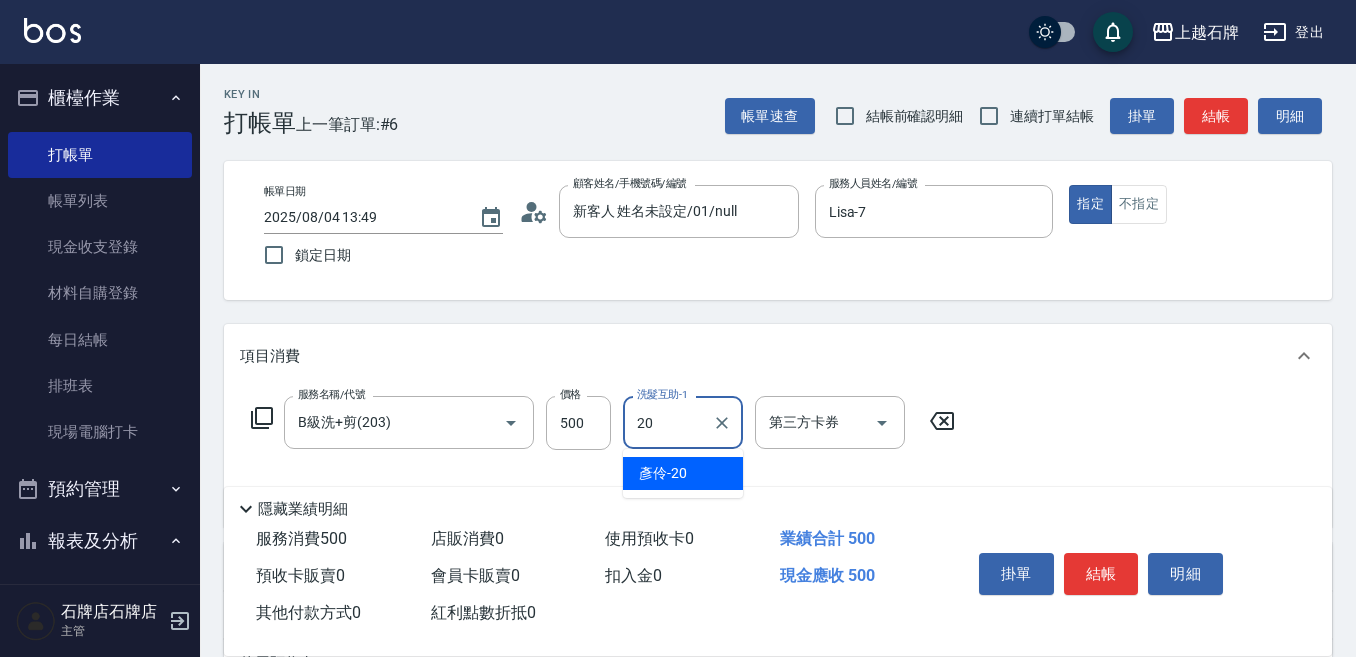 click on "[NAME] -20" at bounding box center (683, 473) 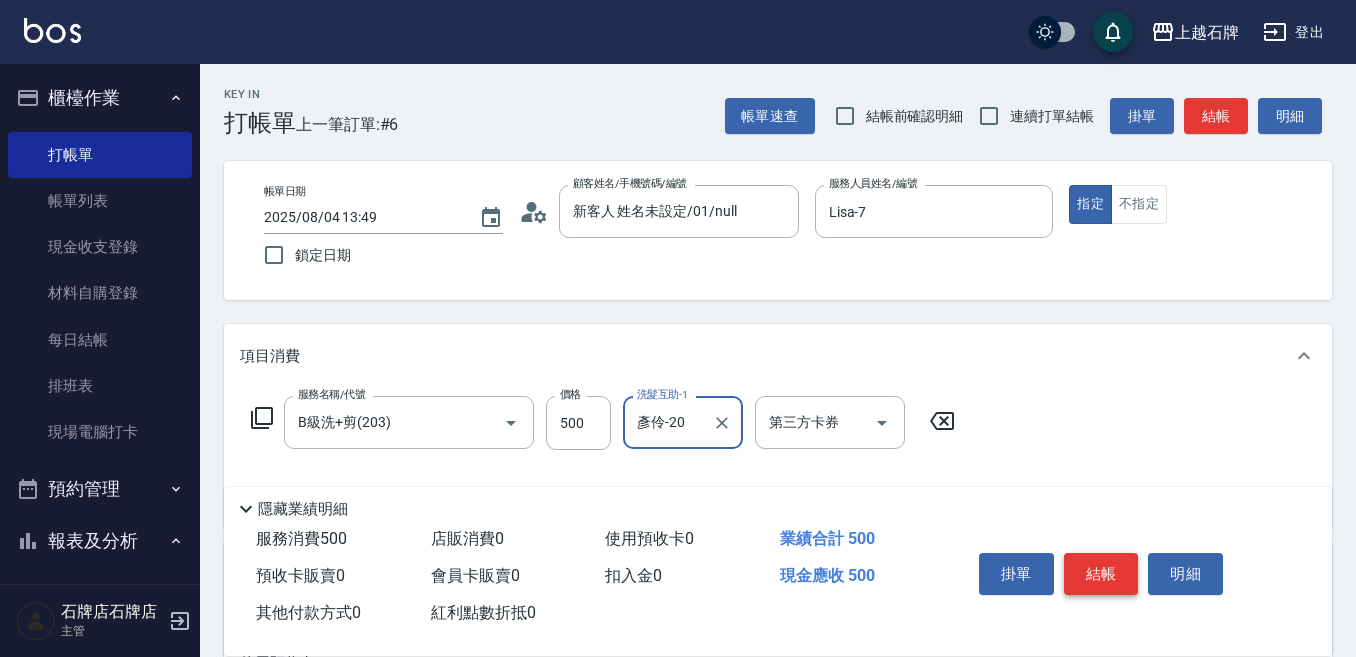 type on "彥伶-20" 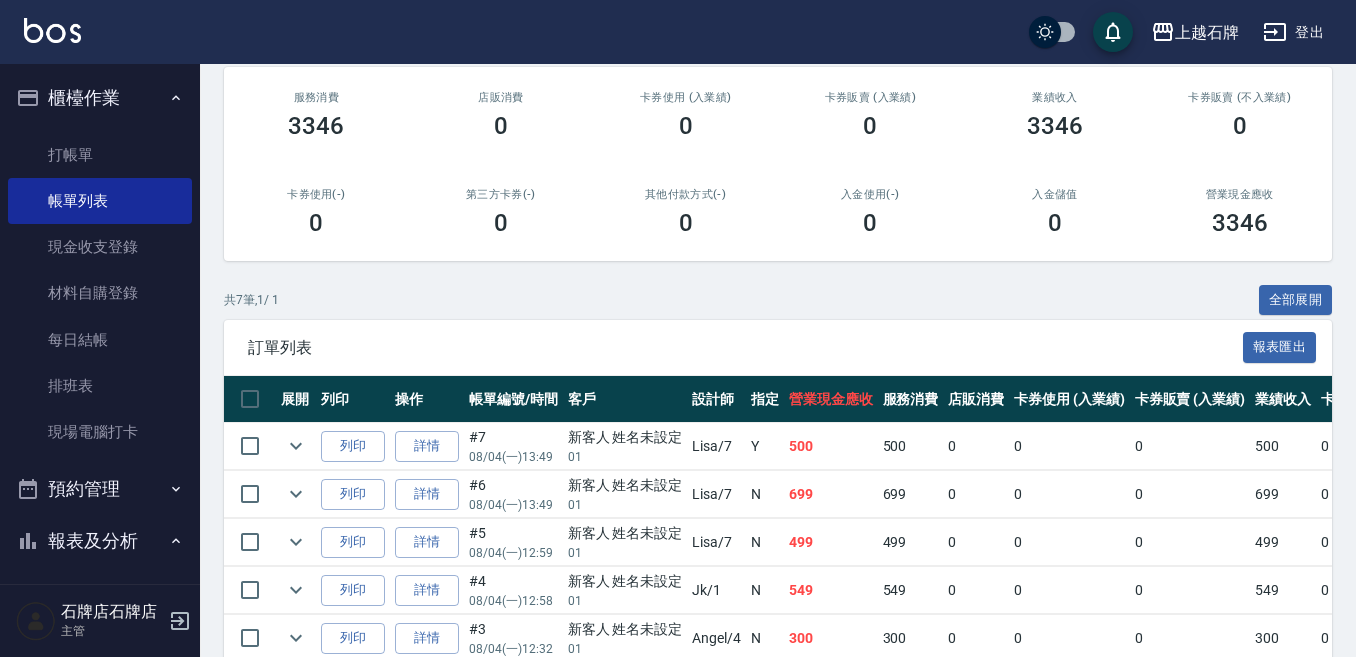 scroll, scrollTop: 300, scrollLeft: 0, axis: vertical 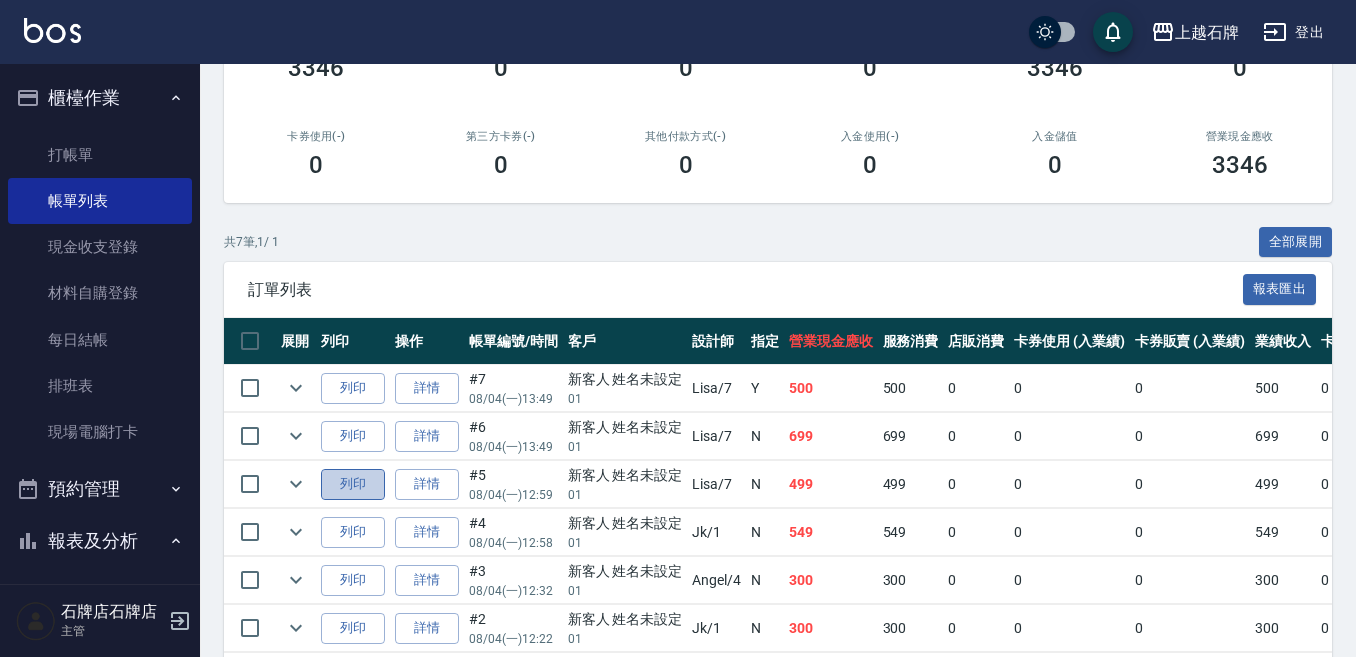 click on "列印" at bounding box center (353, 484) 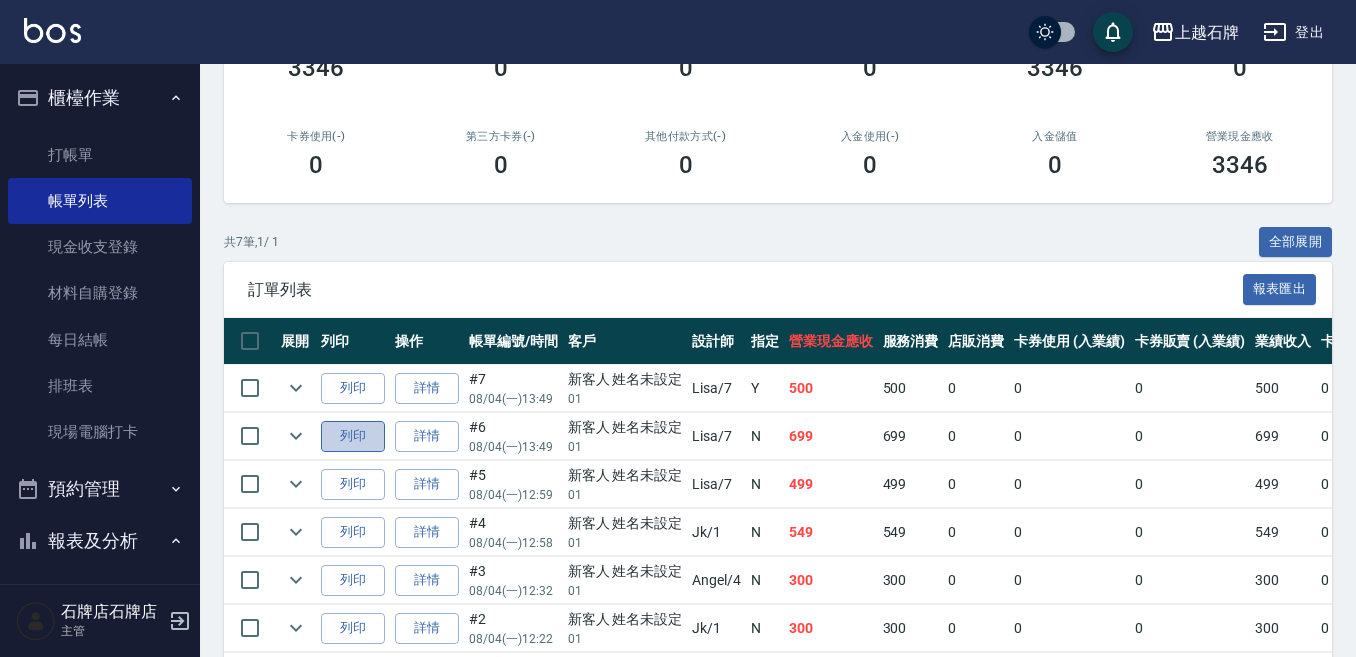 click on "列印" at bounding box center (353, 436) 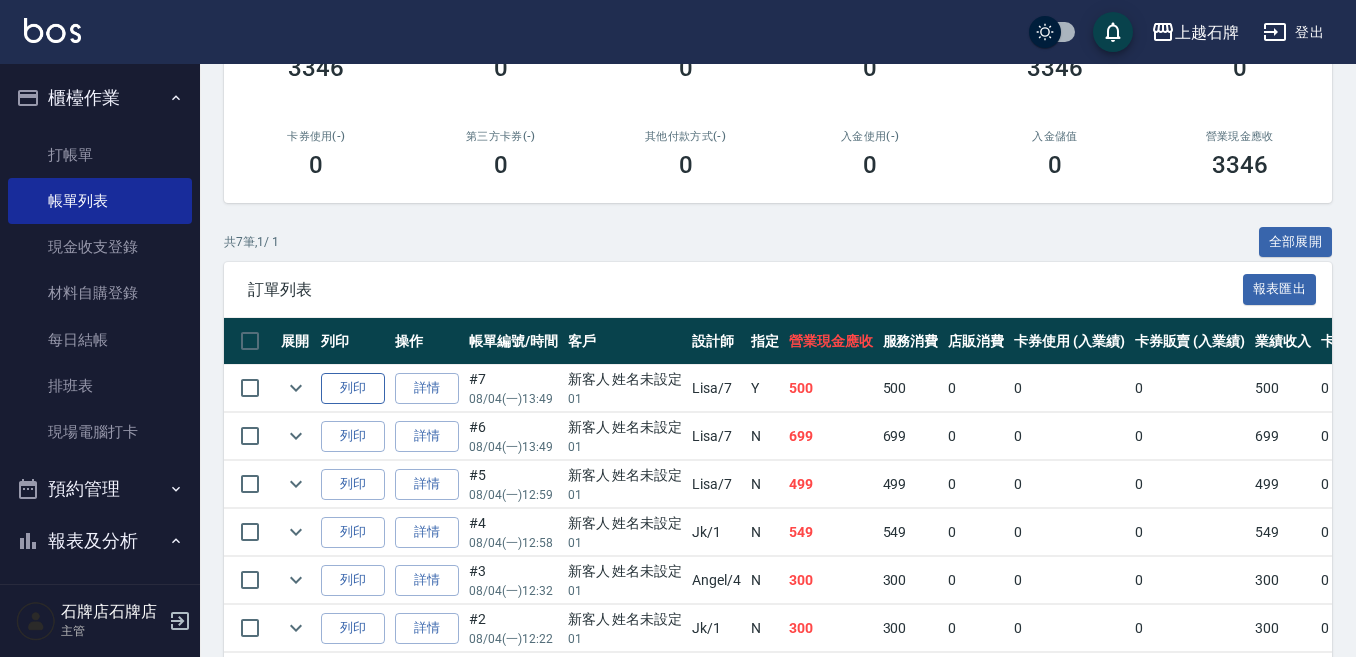 click on "列印" at bounding box center (353, 388) 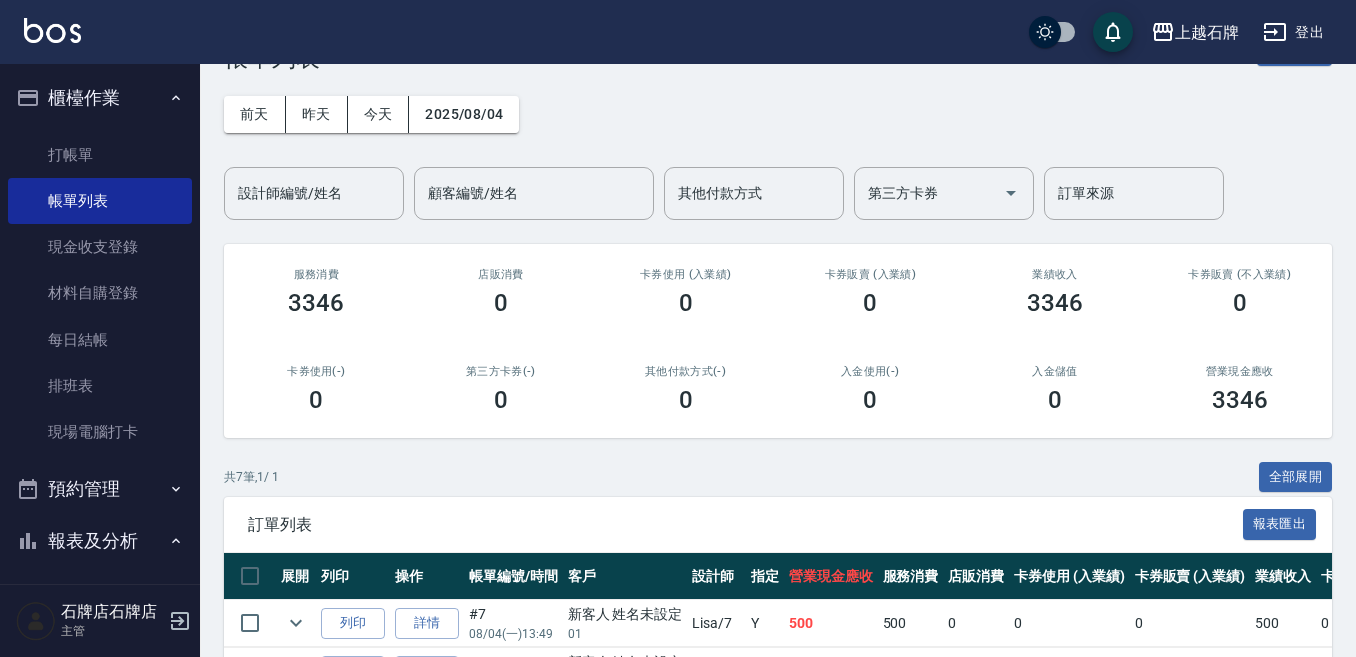 scroll, scrollTop: 100, scrollLeft: 0, axis: vertical 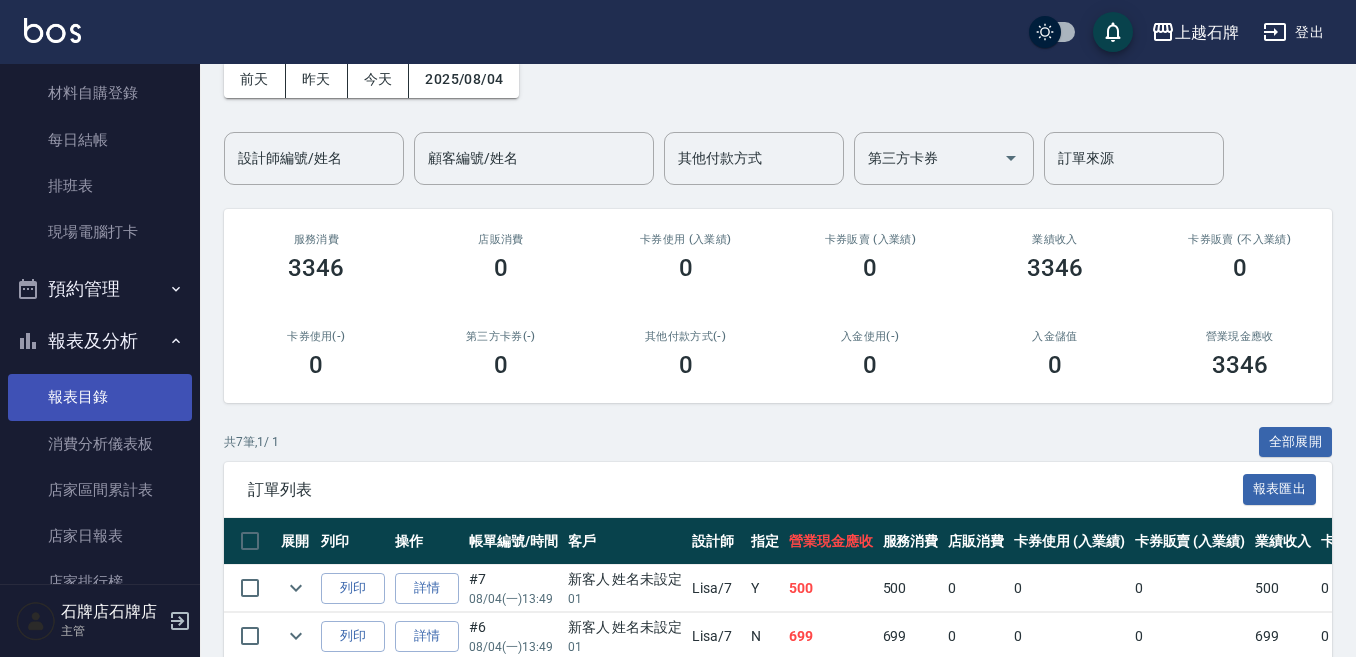 click on "報表目錄" at bounding box center (100, 397) 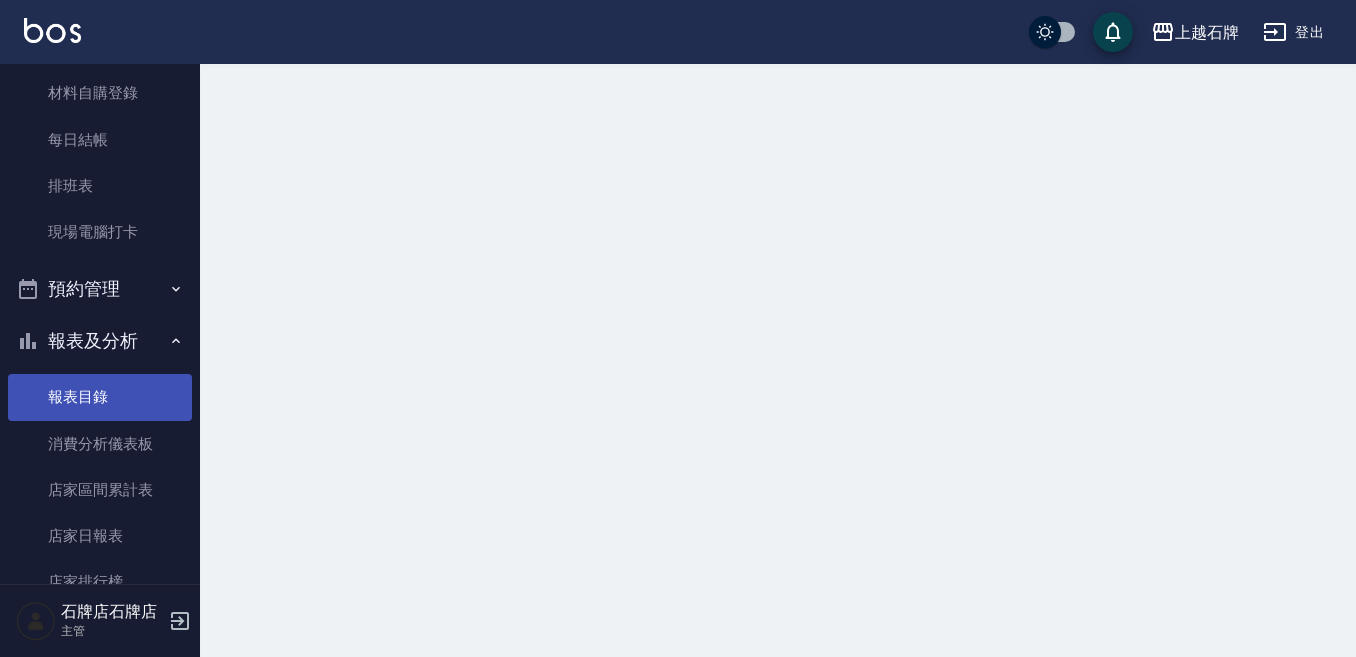 scroll, scrollTop: 0, scrollLeft: 0, axis: both 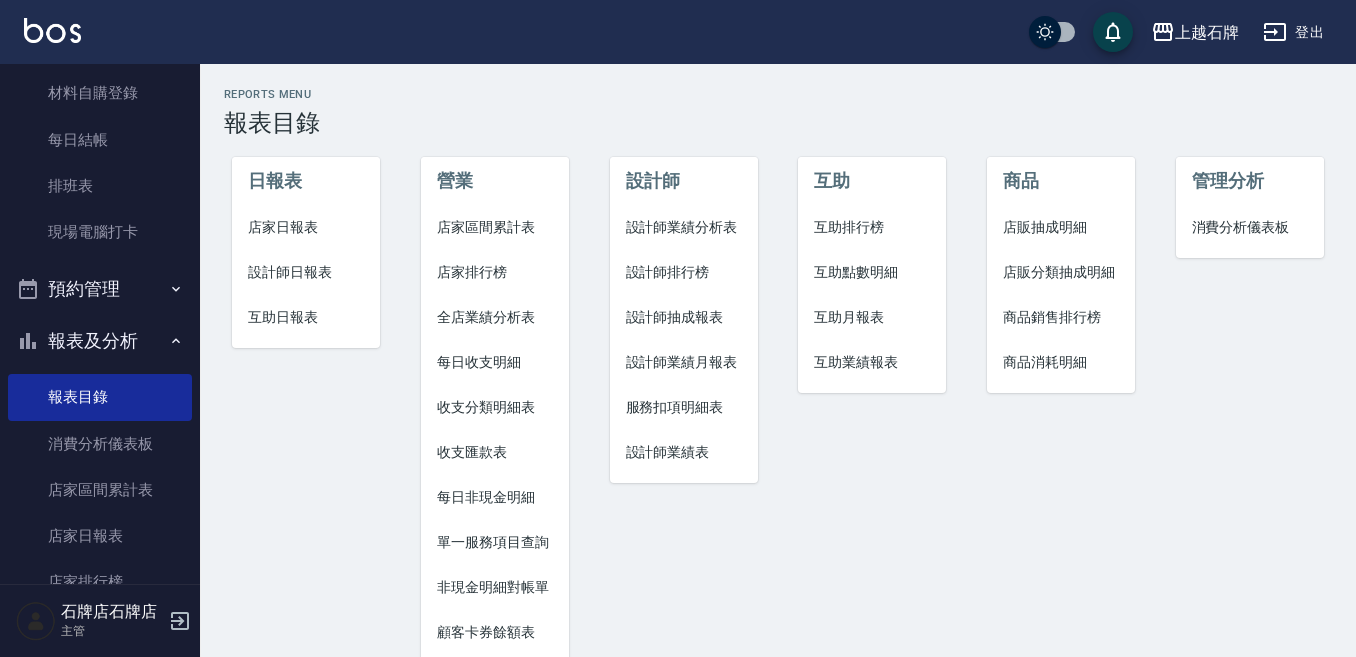 click on "設計師日報表" at bounding box center [306, 272] 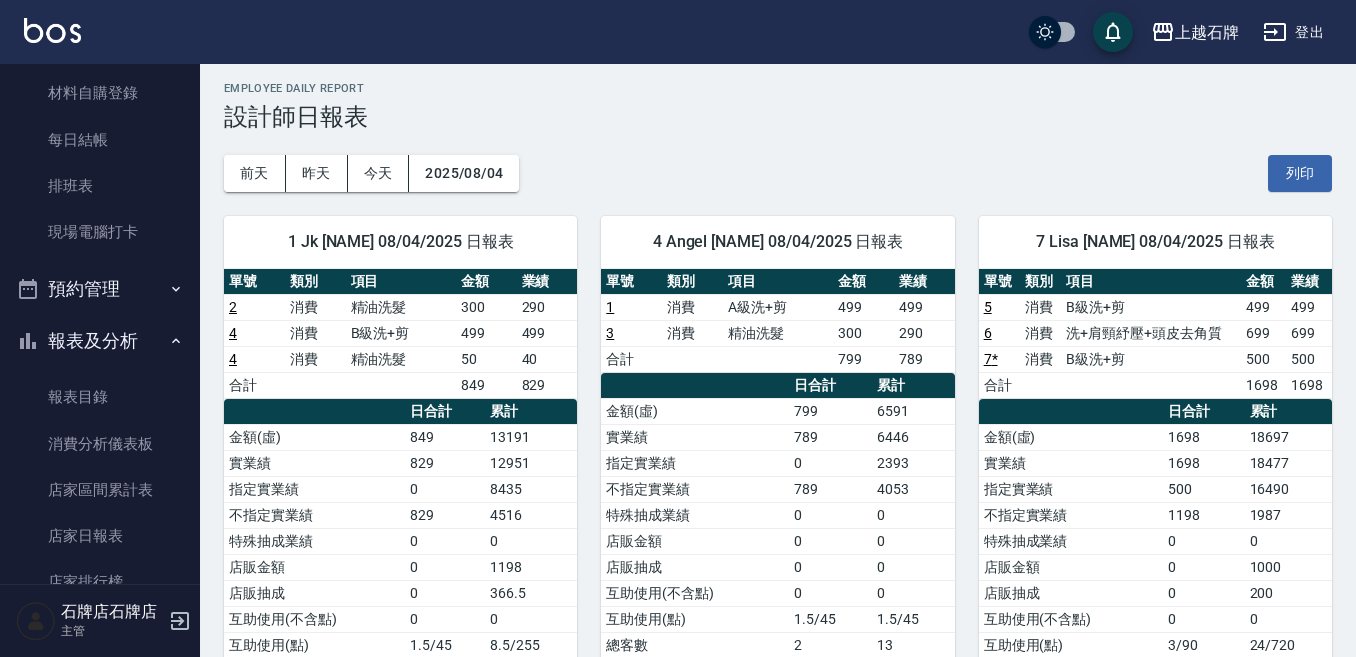scroll, scrollTop: 0, scrollLeft: 0, axis: both 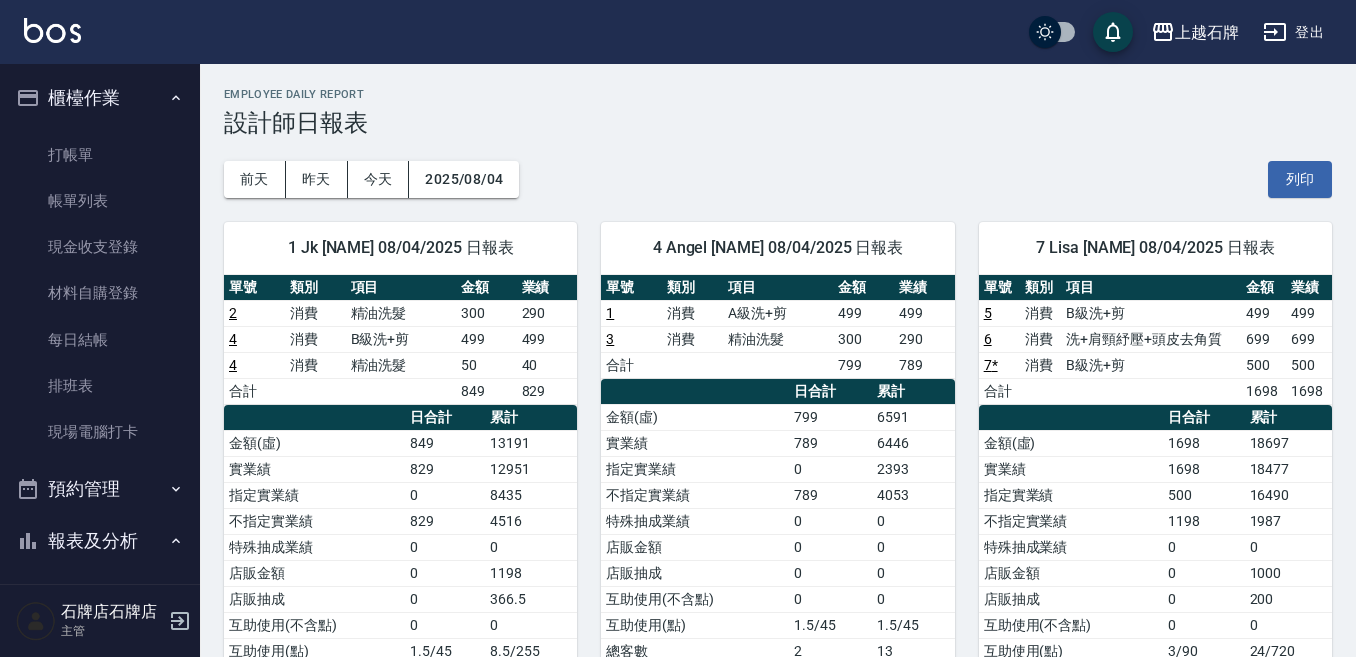 click on "1 Jk [NAME] 08/04/2025 日報表  單號 類別 項目 金額 業績 2 消費 精油洗髮 300 290 4 消費 B級洗+剪 499 499 4 消費 精油洗髮 50 40 合計 849 829 日合計 累計 金額(虛) 849 13191 實業績 829 12951 指定實業績 0 8435 不指定實業績 829 4516 特殊抽成業績 0 0 店販金額 0 1198 店販抽成 0 366.5 互助使用(不含點) 0 0 互助使用(點) 1.5/45 8.5/255 互助獲得 0 2 總客數 2 19 指定客 0 12 不指定客 2 7 客單價 424.5 694.3 客項次(服務) 3 22 平均項次單價 283 599.6" at bounding box center [388, 534] 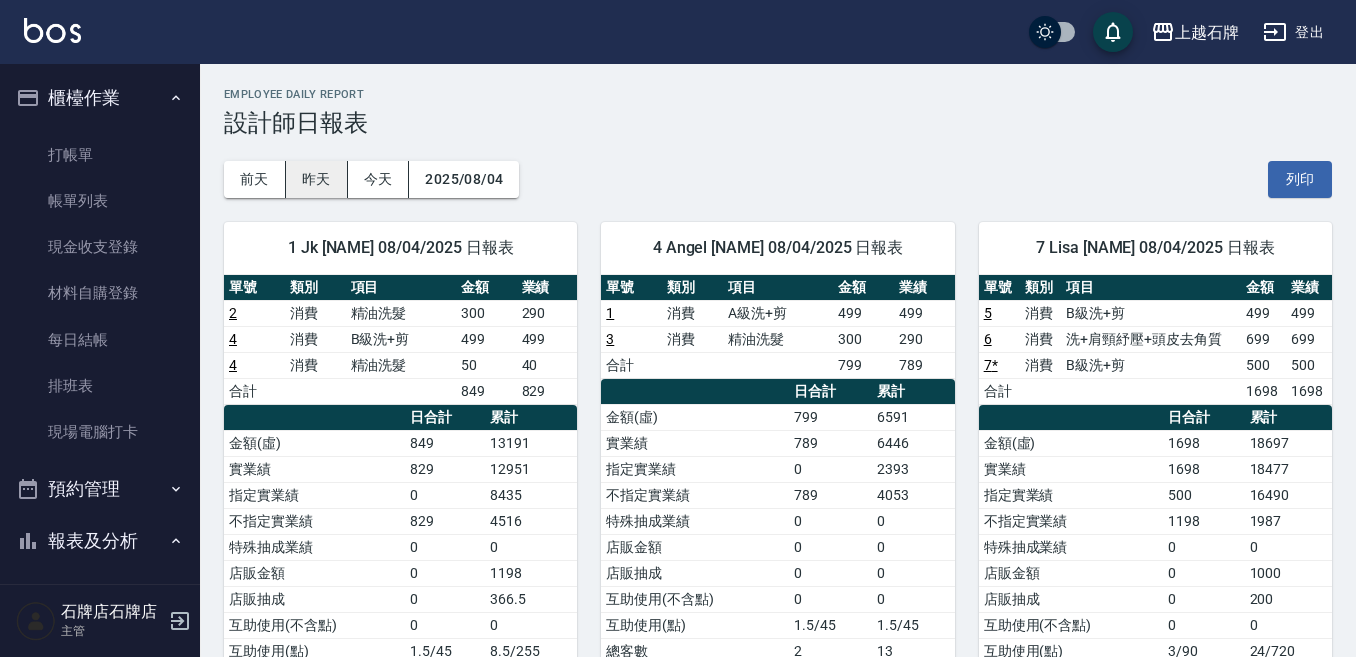 click on "昨天" at bounding box center (317, 179) 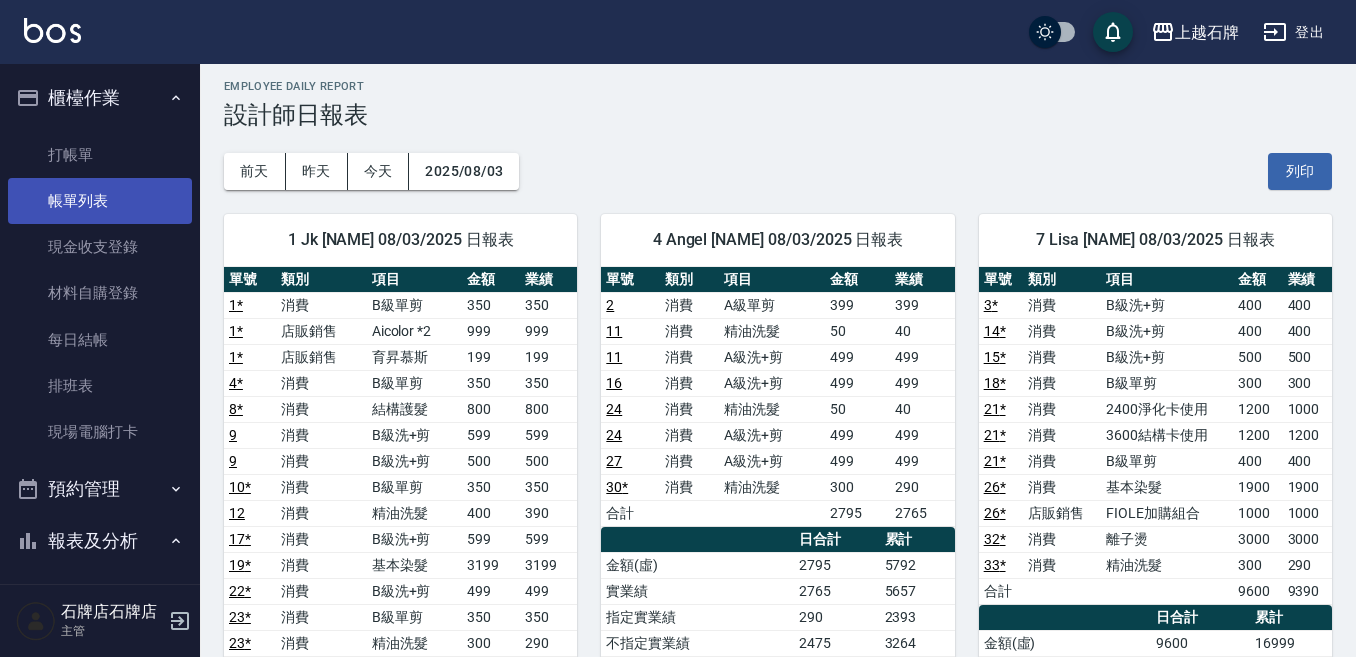 scroll, scrollTop: 0, scrollLeft: 0, axis: both 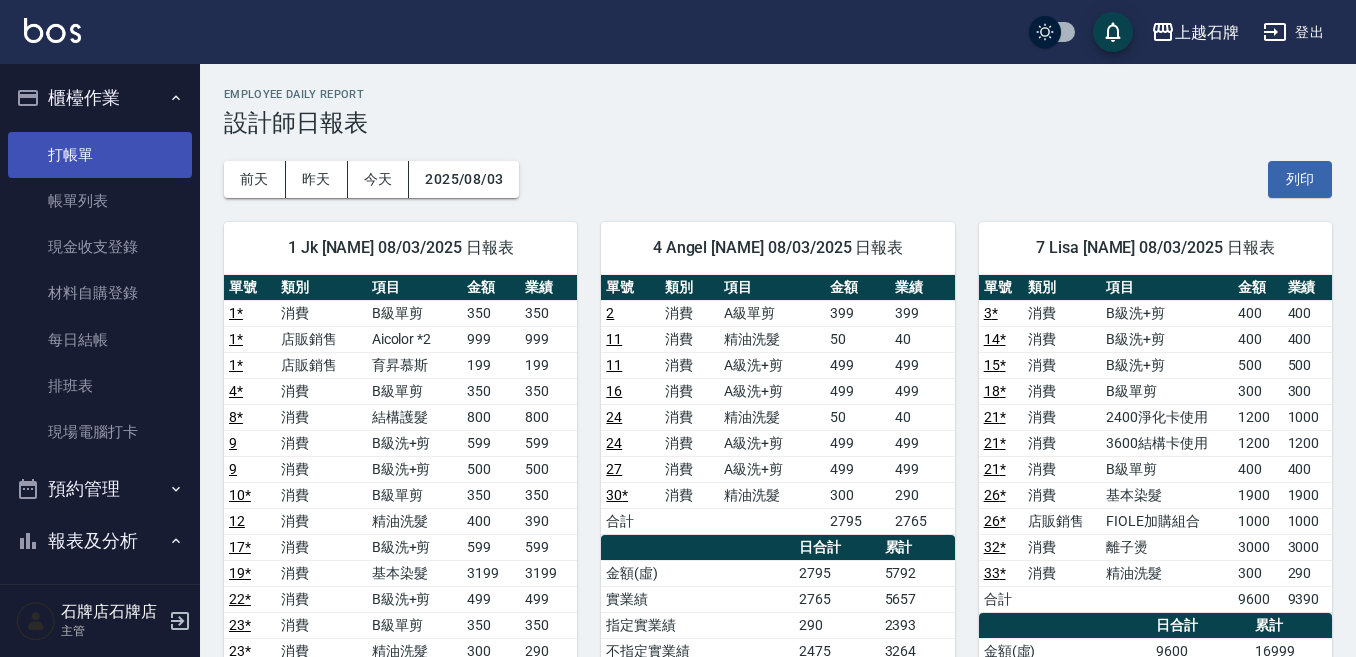 click on "打帳單" at bounding box center [100, 155] 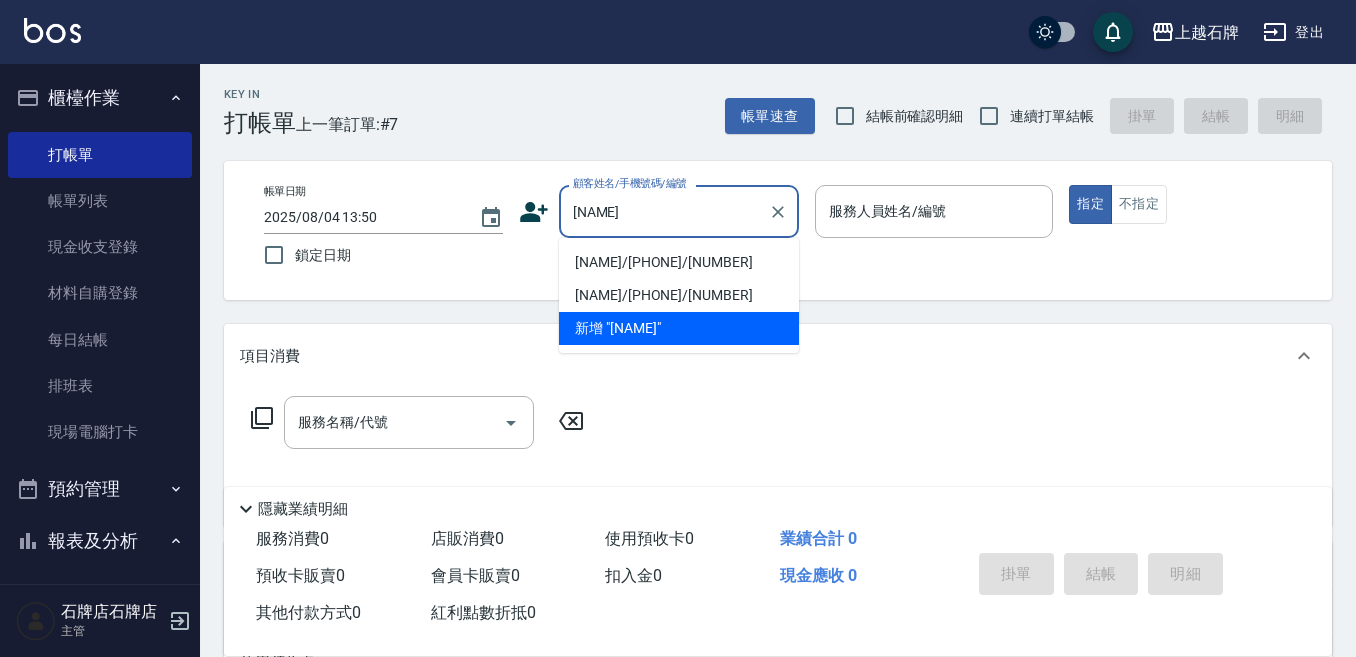 type on "[NAME]" 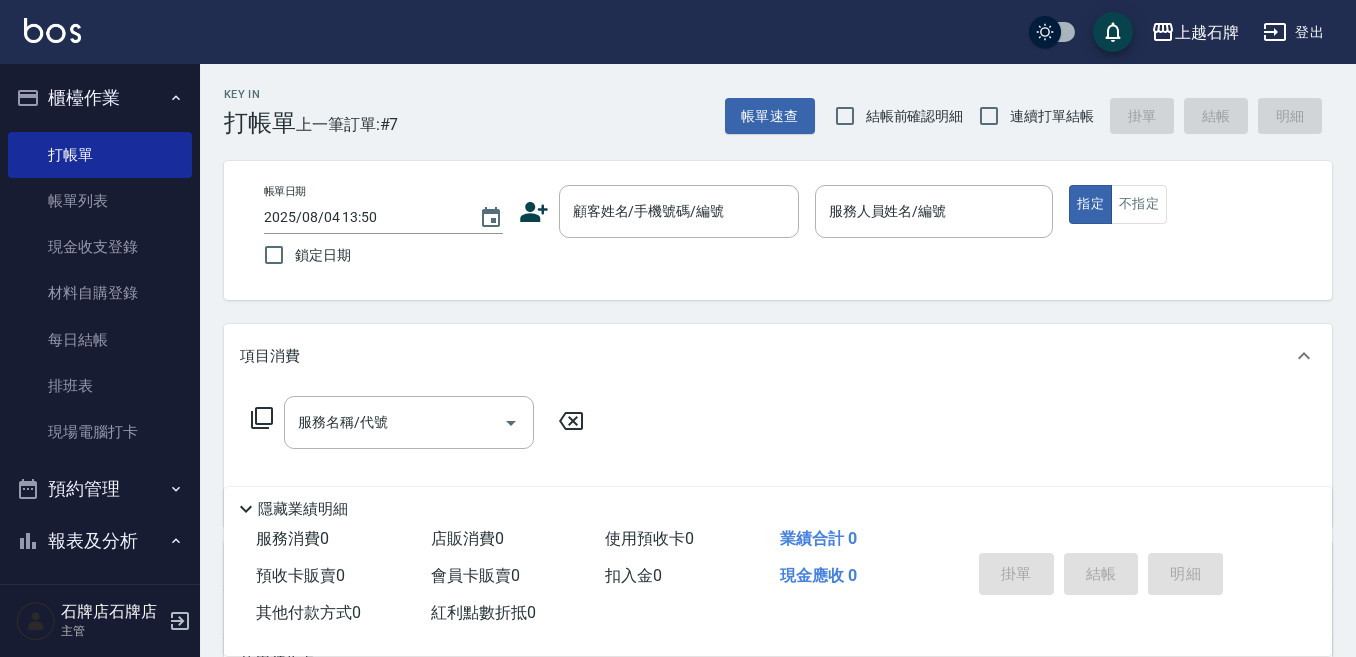 click on "服務名稱/代號 服務名稱/代號" at bounding box center (778, 457) 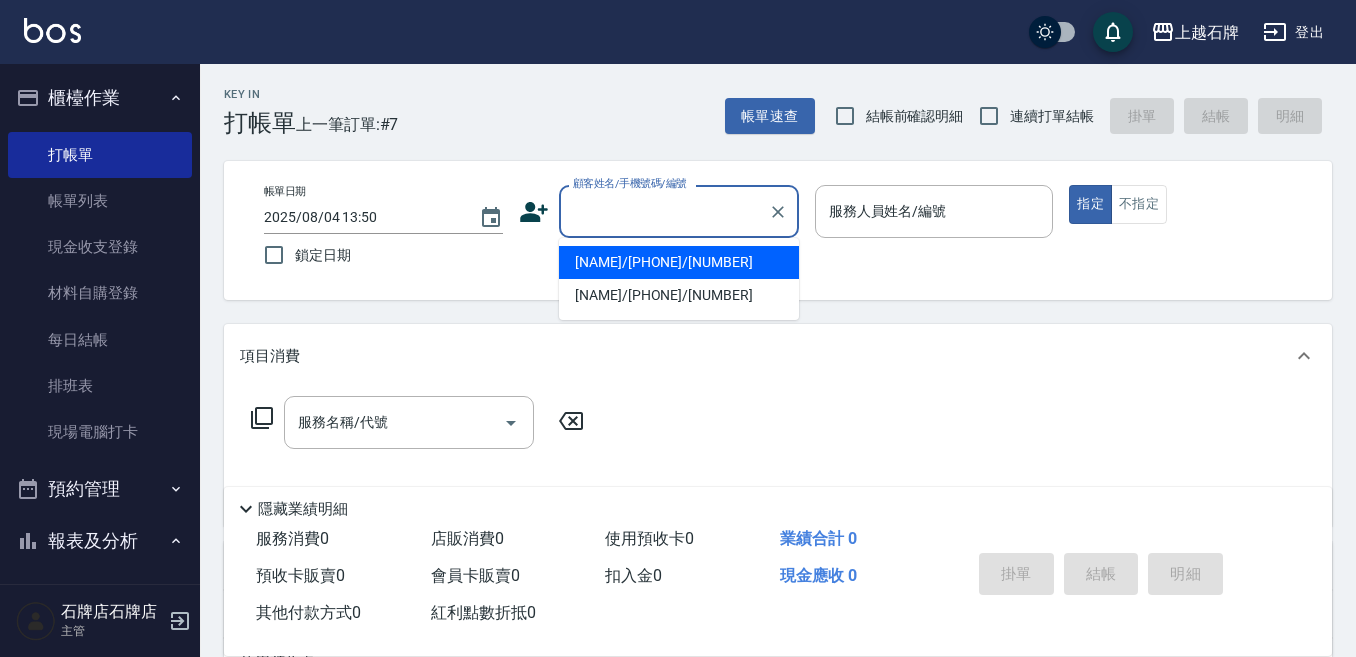 click on "顧客姓名/手機號碼/編號" at bounding box center [664, 211] 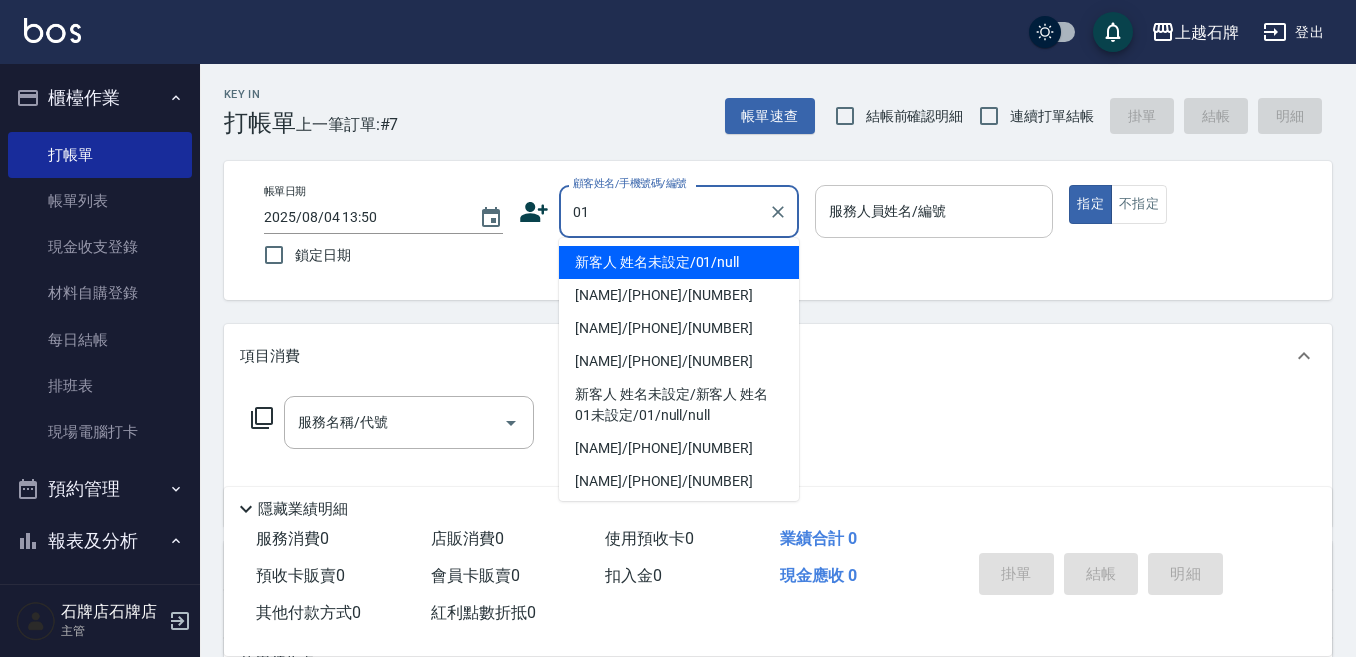 drag, startPoint x: 729, startPoint y: 266, endPoint x: 838, endPoint y: 227, distance: 115.767006 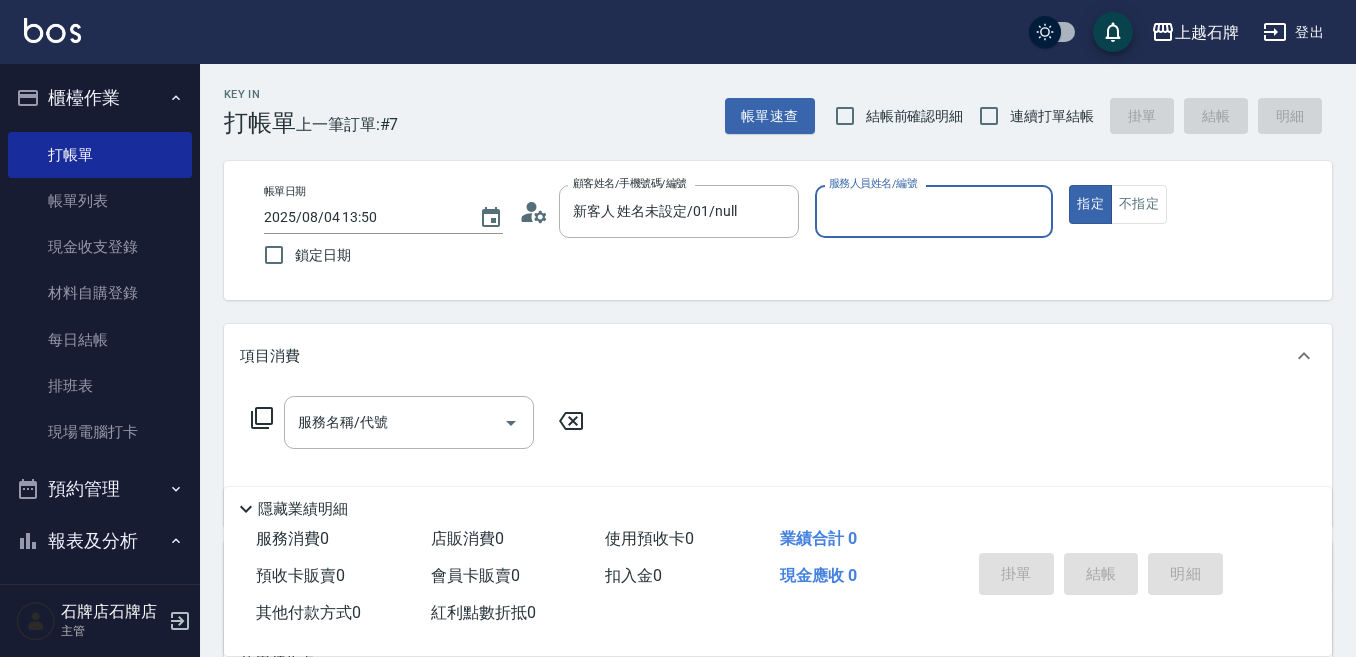 click on "服務人員姓名/編號" at bounding box center [934, 211] 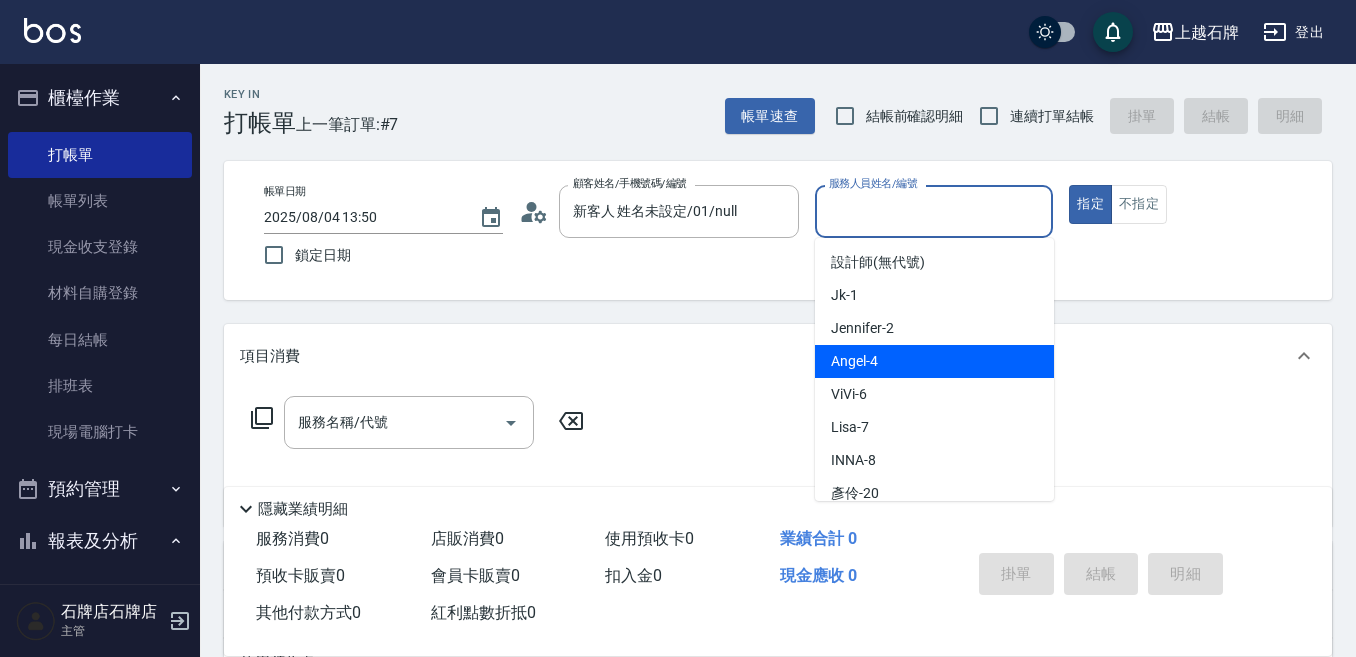 click on "Angel -4" at bounding box center [854, 361] 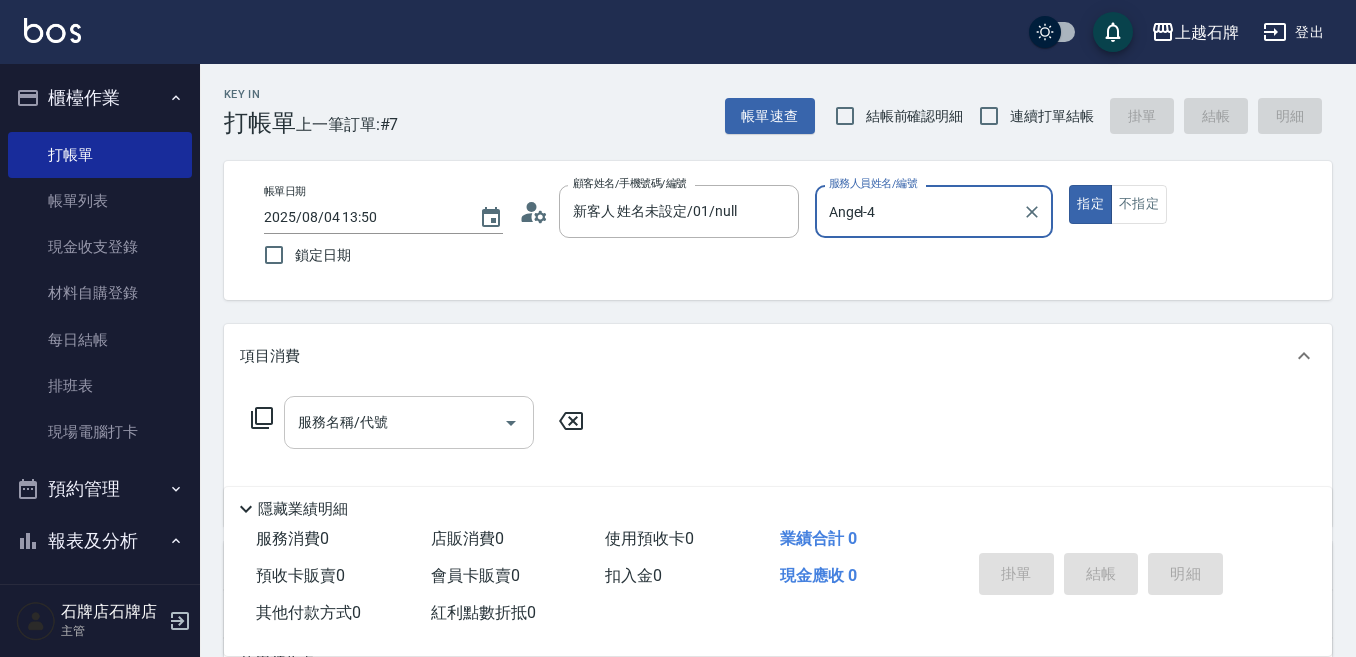 click on "服務名稱/代號" at bounding box center (394, 422) 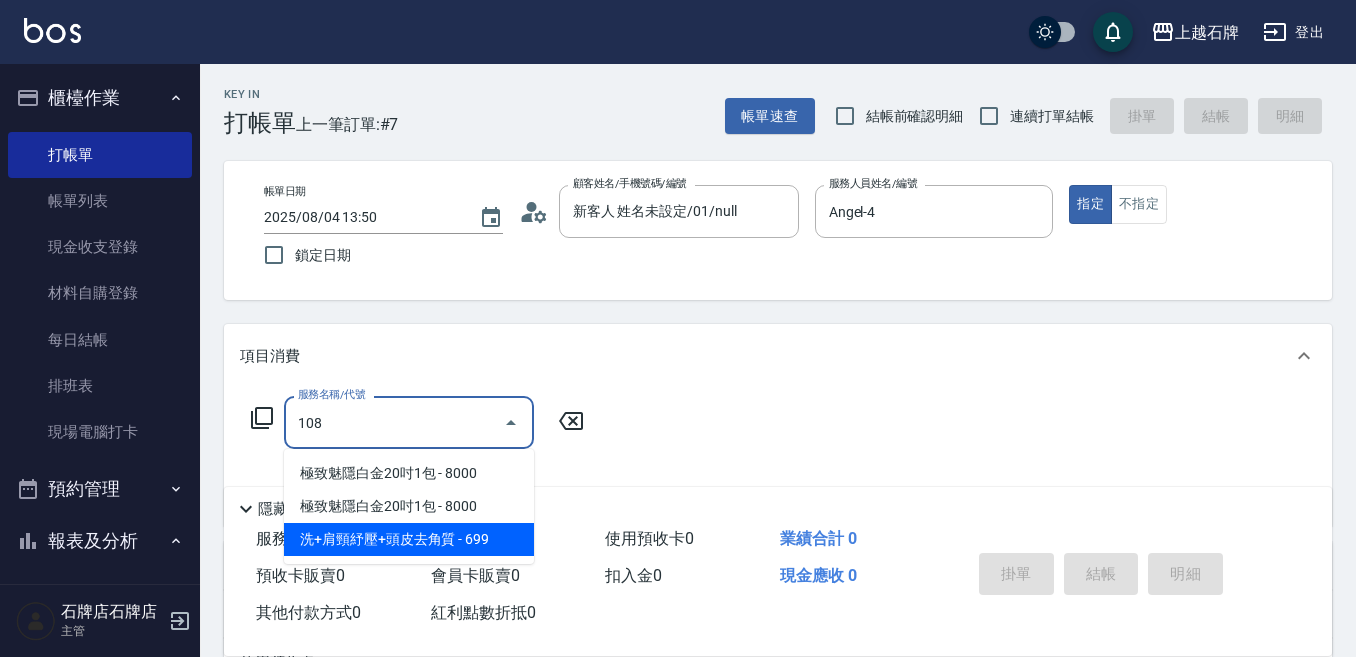 drag, startPoint x: 498, startPoint y: 535, endPoint x: 521, endPoint y: 522, distance: 26.41969 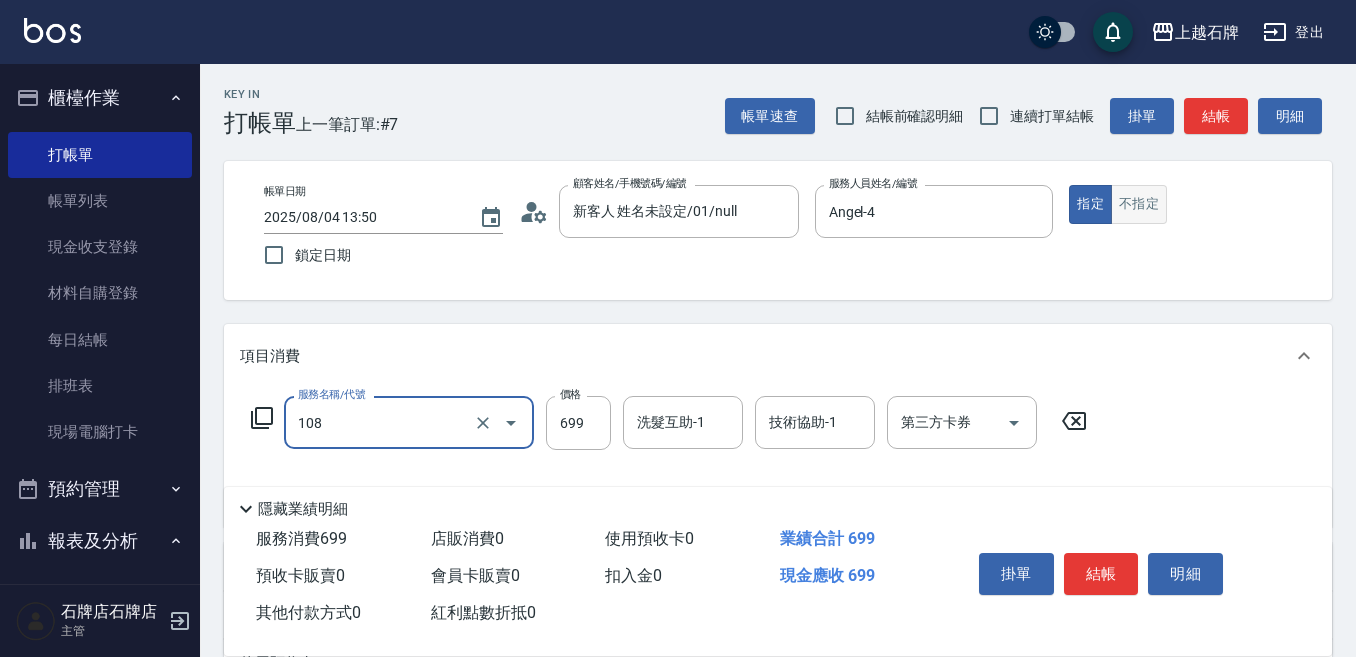 type on "洗+肩頸紓壓+頭皮去角質(108)" 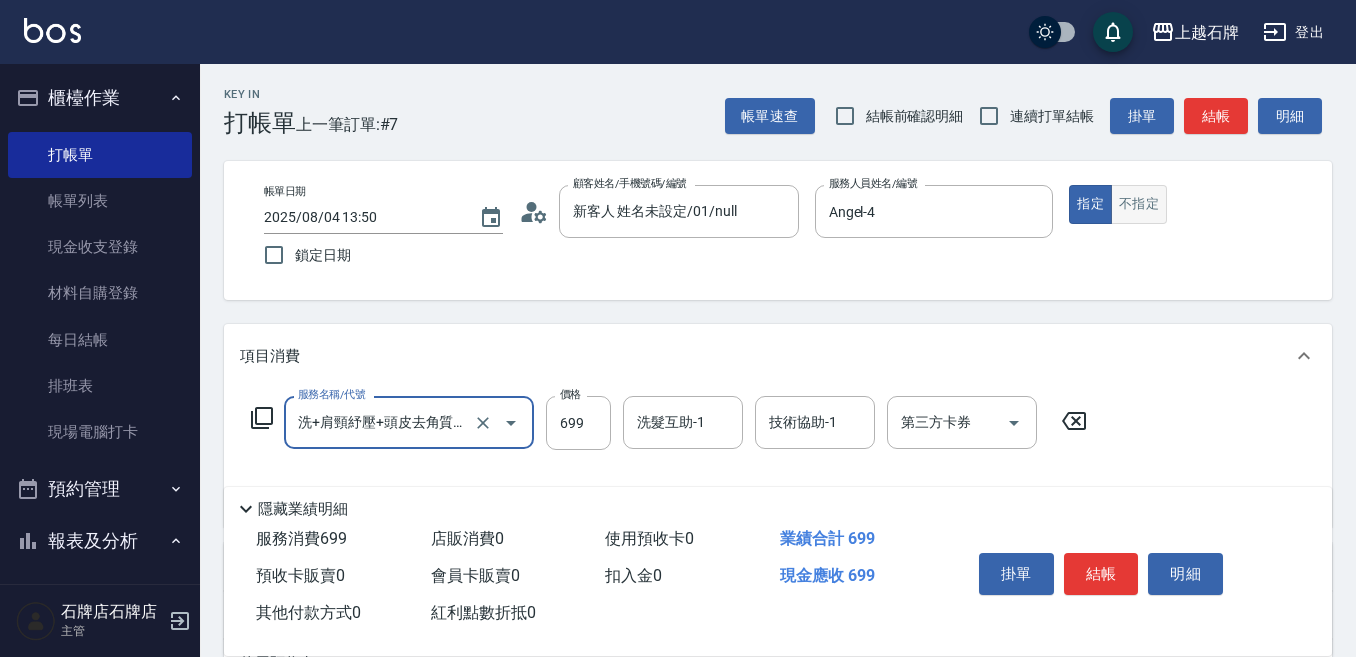 click on "不指定" at bounding box center (1139, 204) 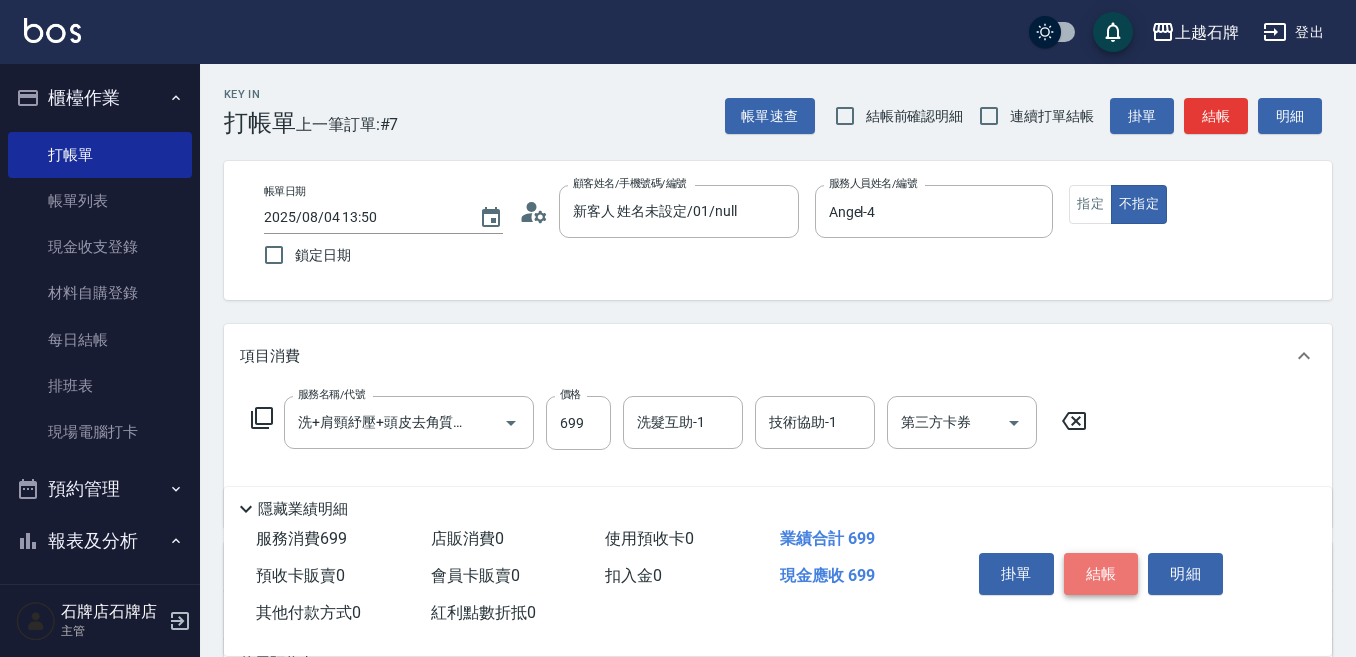 click on "結帳" at bounding box center (1101, 574) 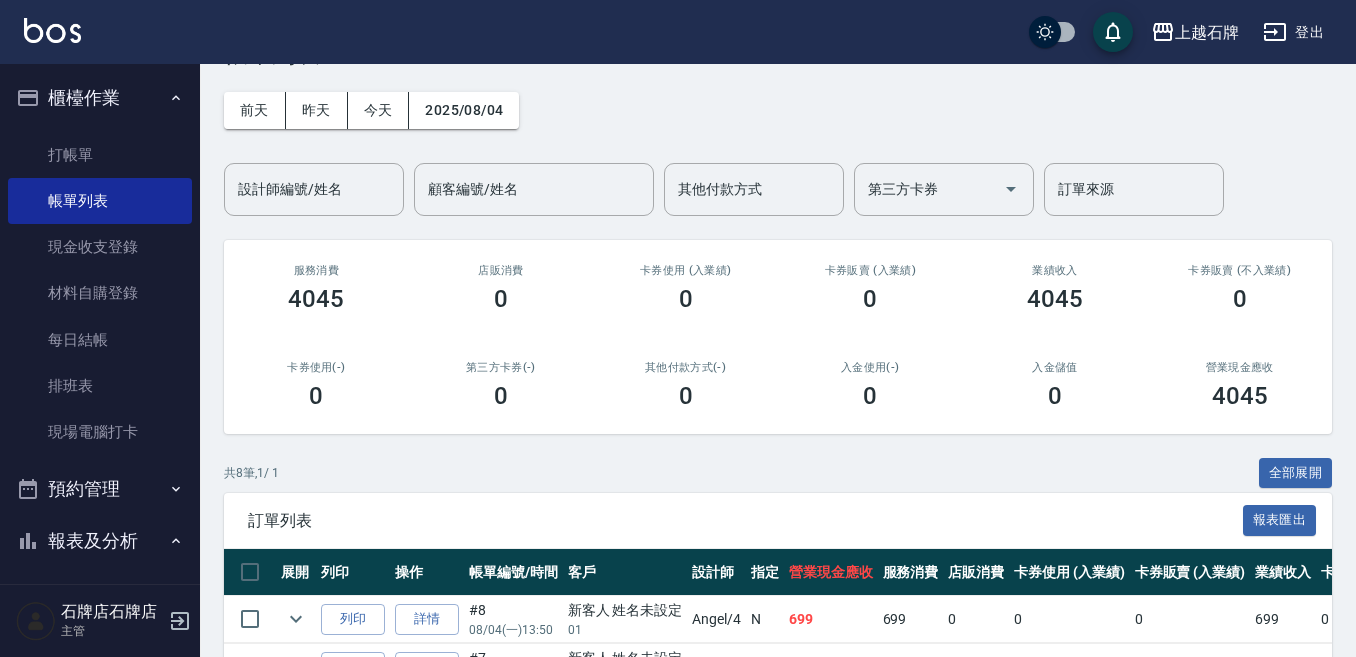 scroll, scrollTop: 200, scrollLeft: 0, axis: vertical 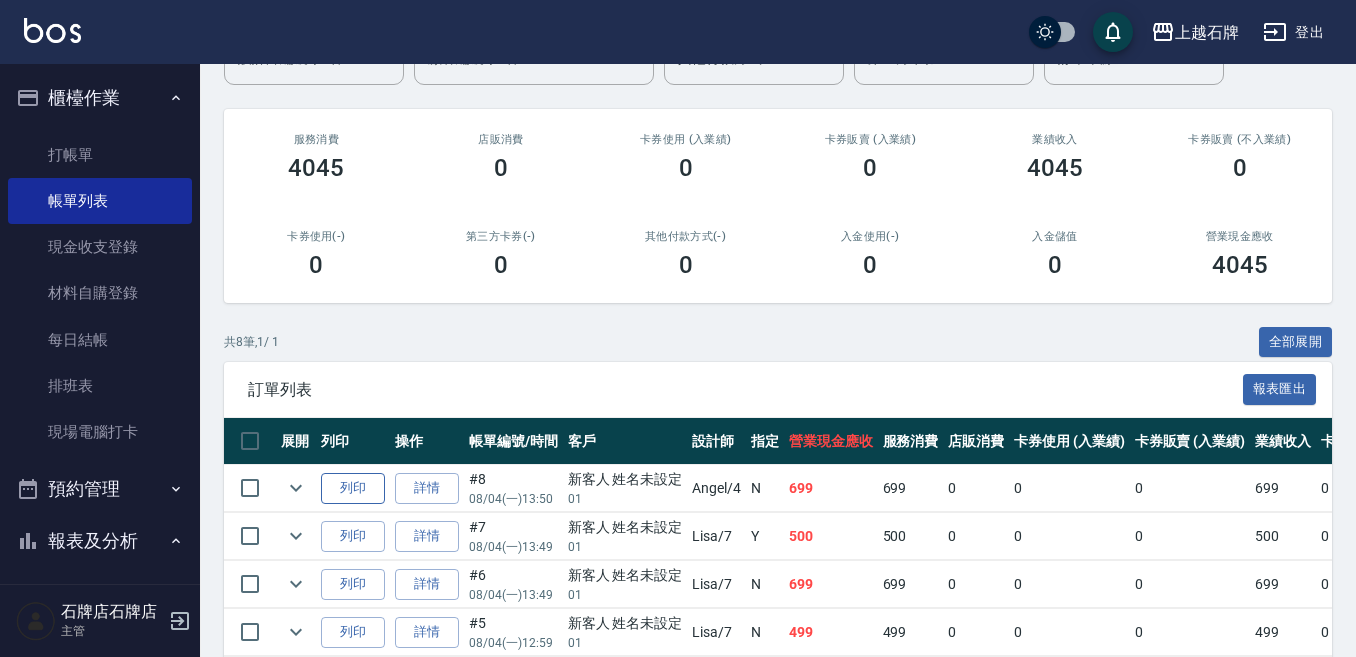 click on "列印" at bounding box center [353, 488] 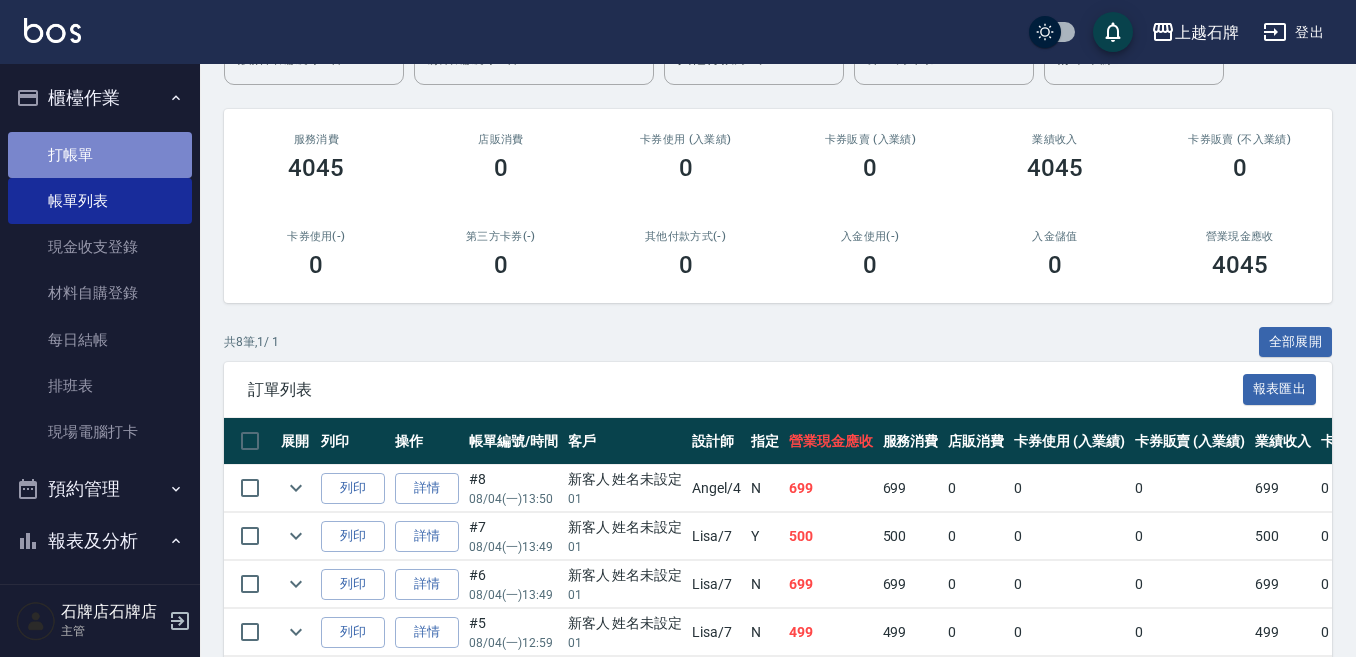 click on "打帳單" at bounding box center (100, 155) 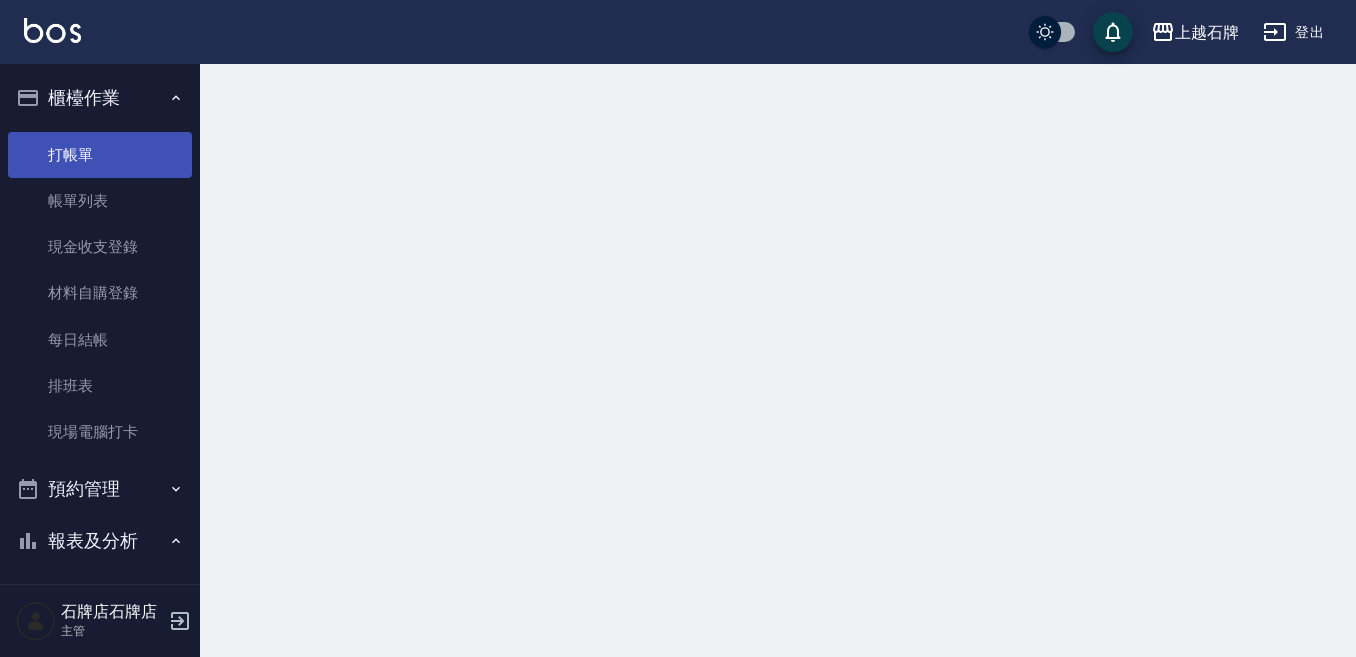 scroll, scrollTop: 0, scrollLeft: 0, axis: both 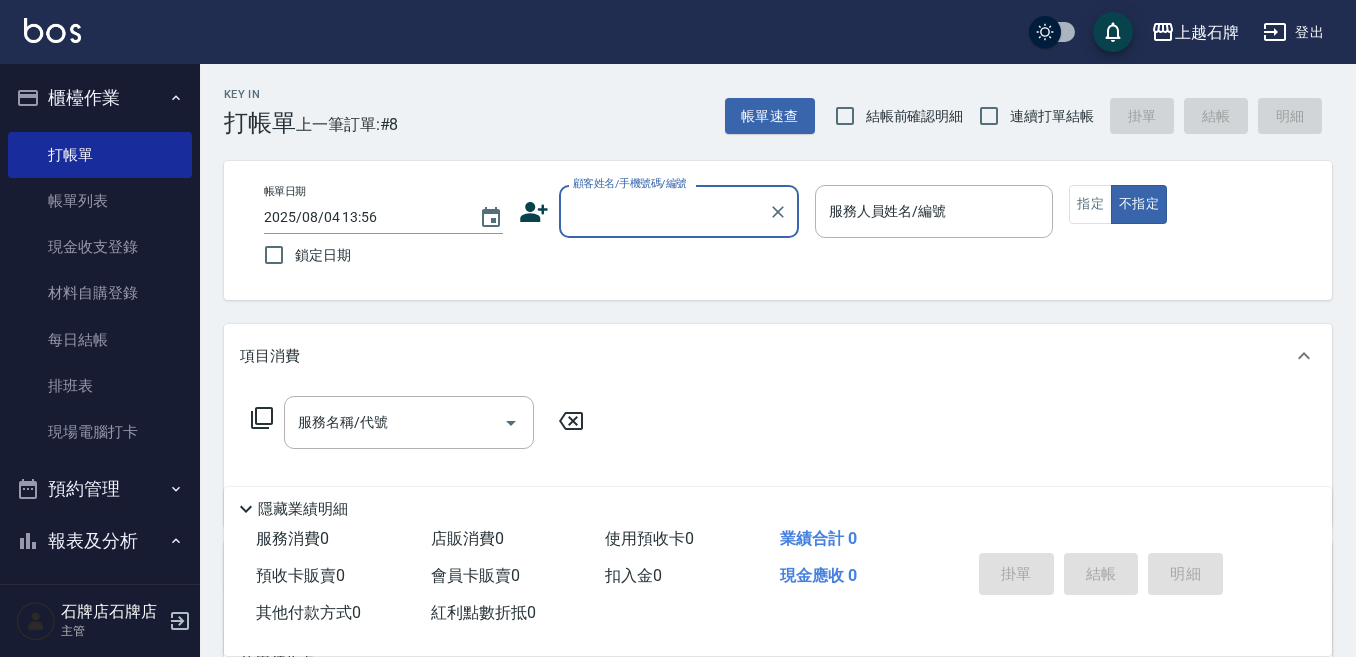 click on "顧客姓名/手機號碼/編號" at bounding box center (664, 211) 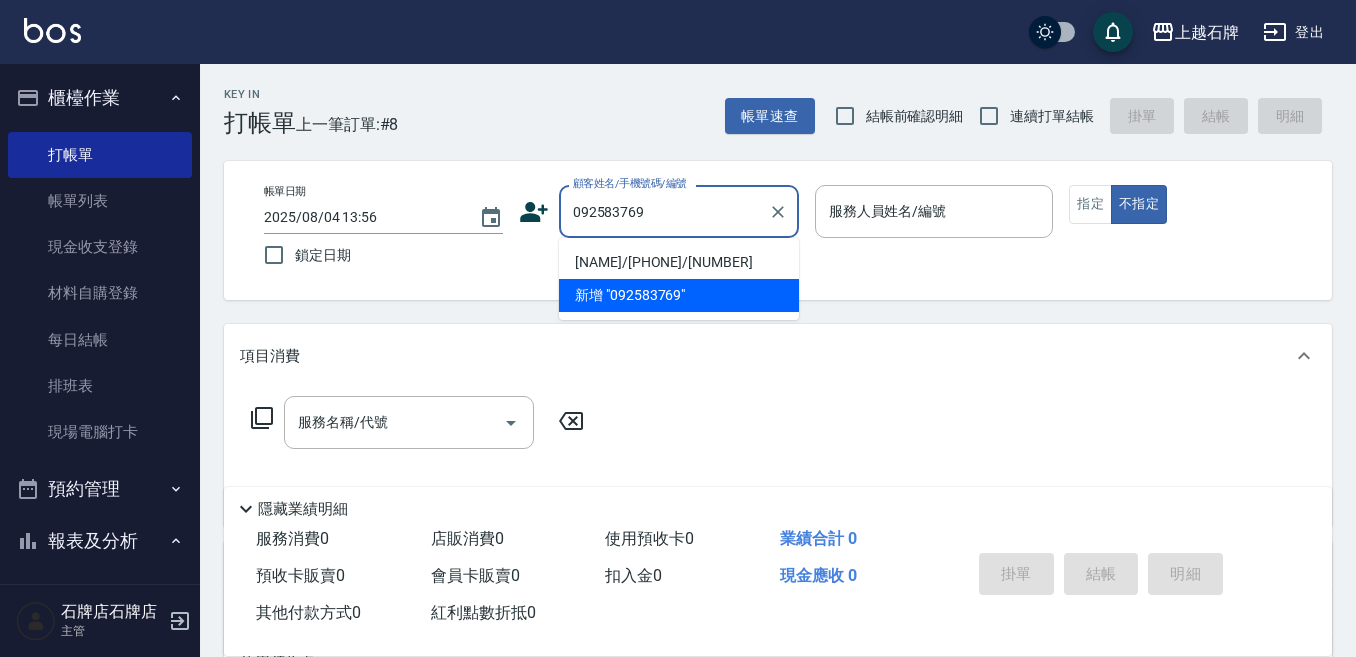 type on "0925837696" 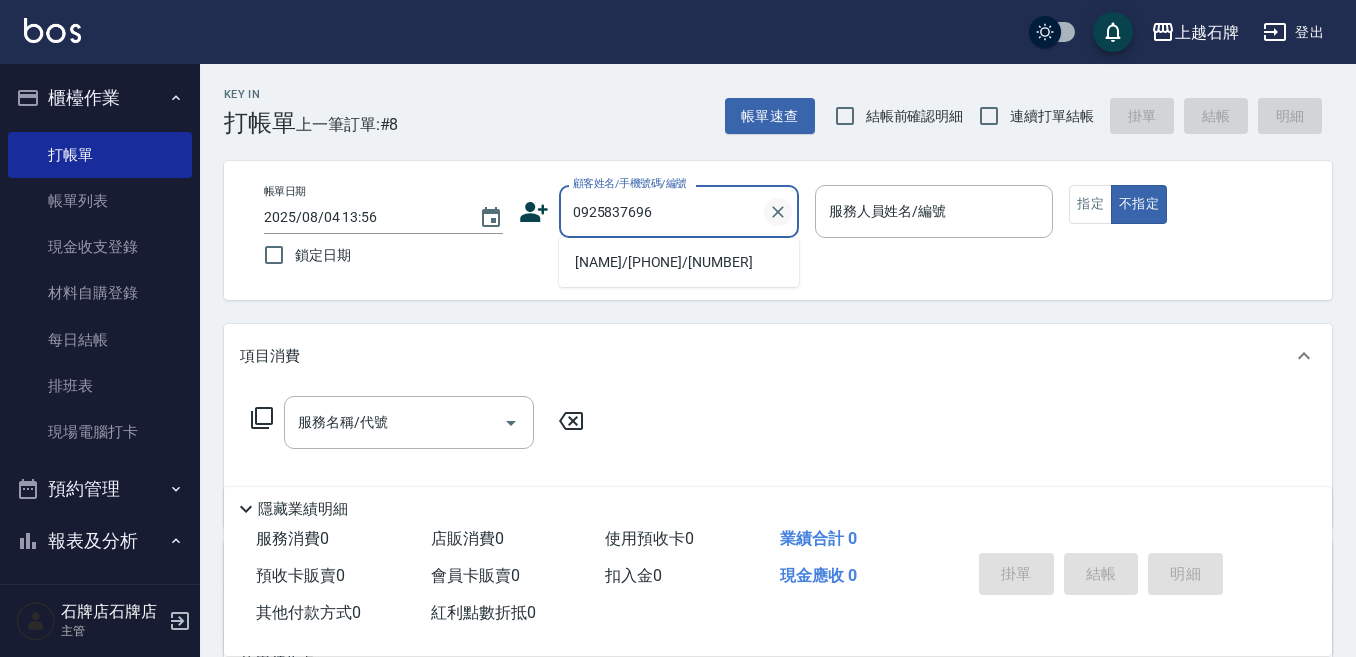 click 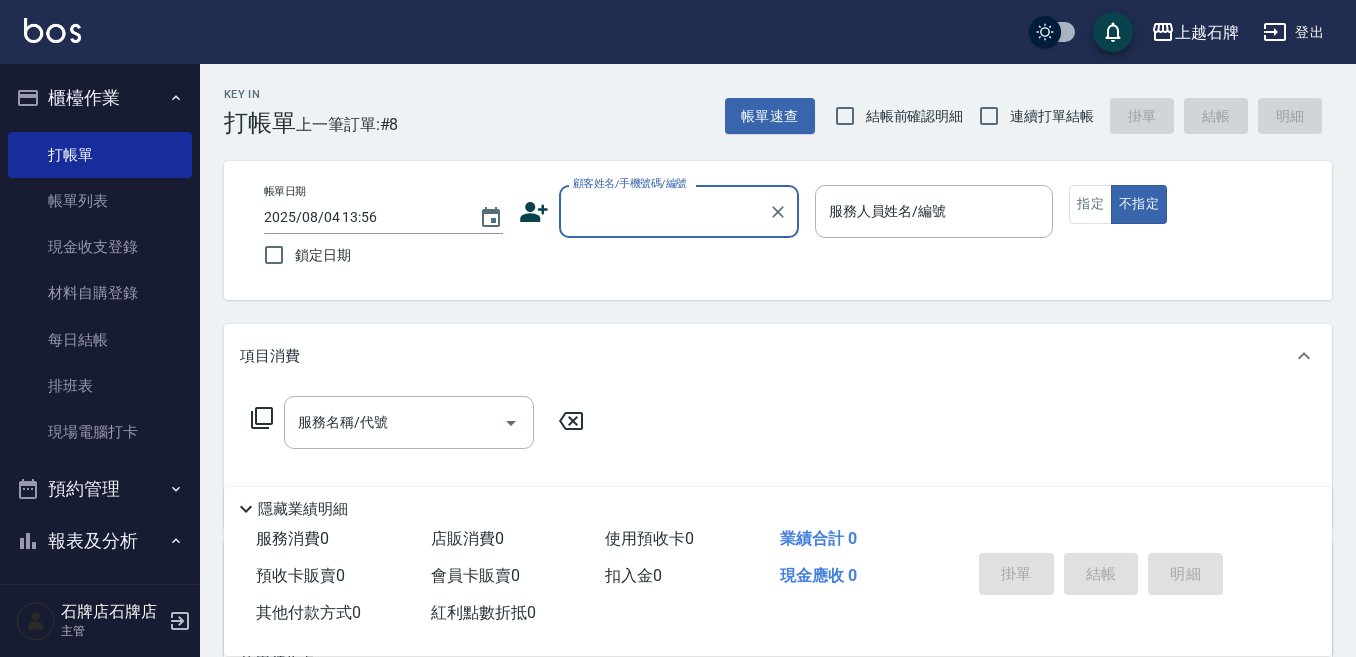 click on "顧客姓名/手機號碼/編號" at bounding box center (664, 211) 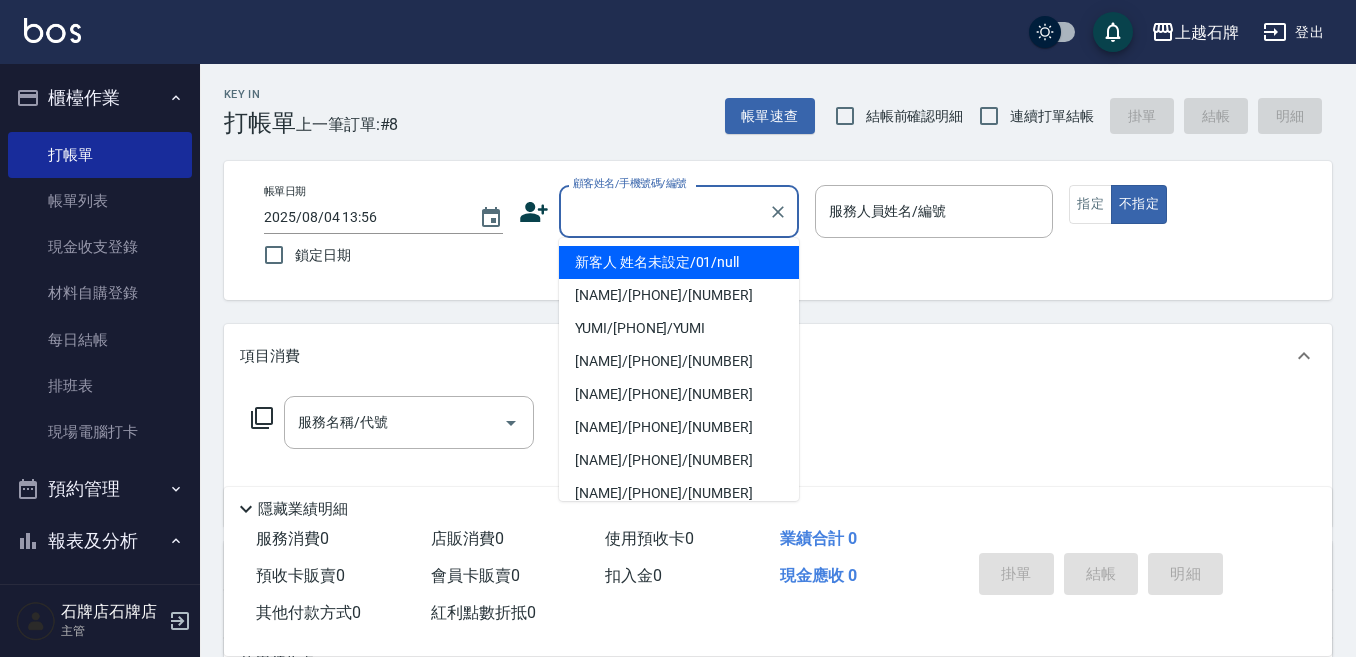 click on "顧客姓名/手機號碼/編號" at bounding box center [664, 211] 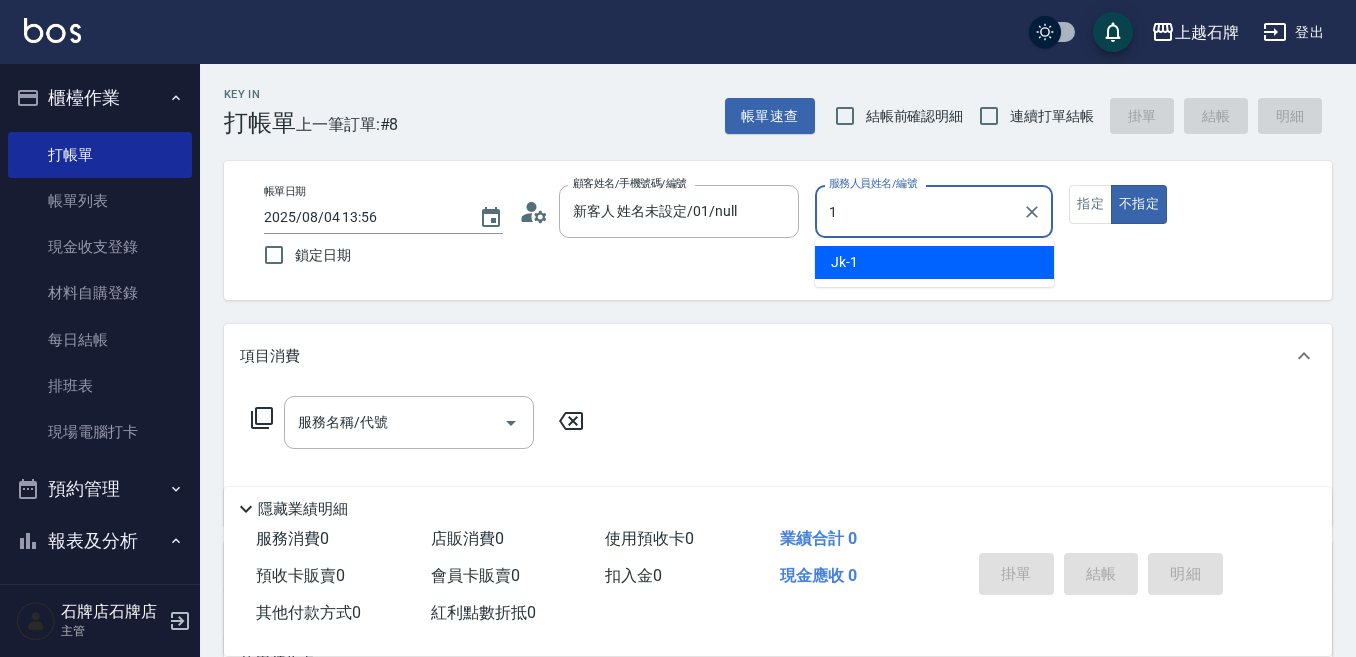 drag, startPoint x: 920, startPoint y: 260, endPoint x: 957, endPoint y: 247, distance: 39.217342 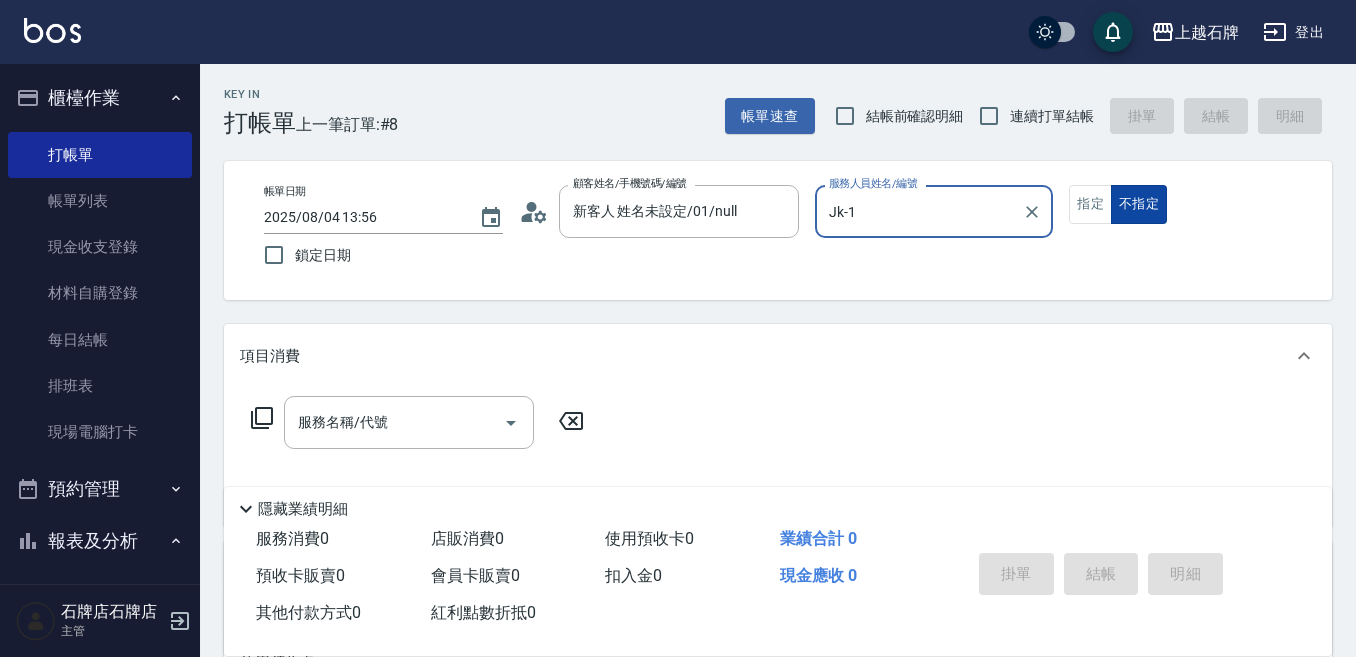 type on "Jk-1" 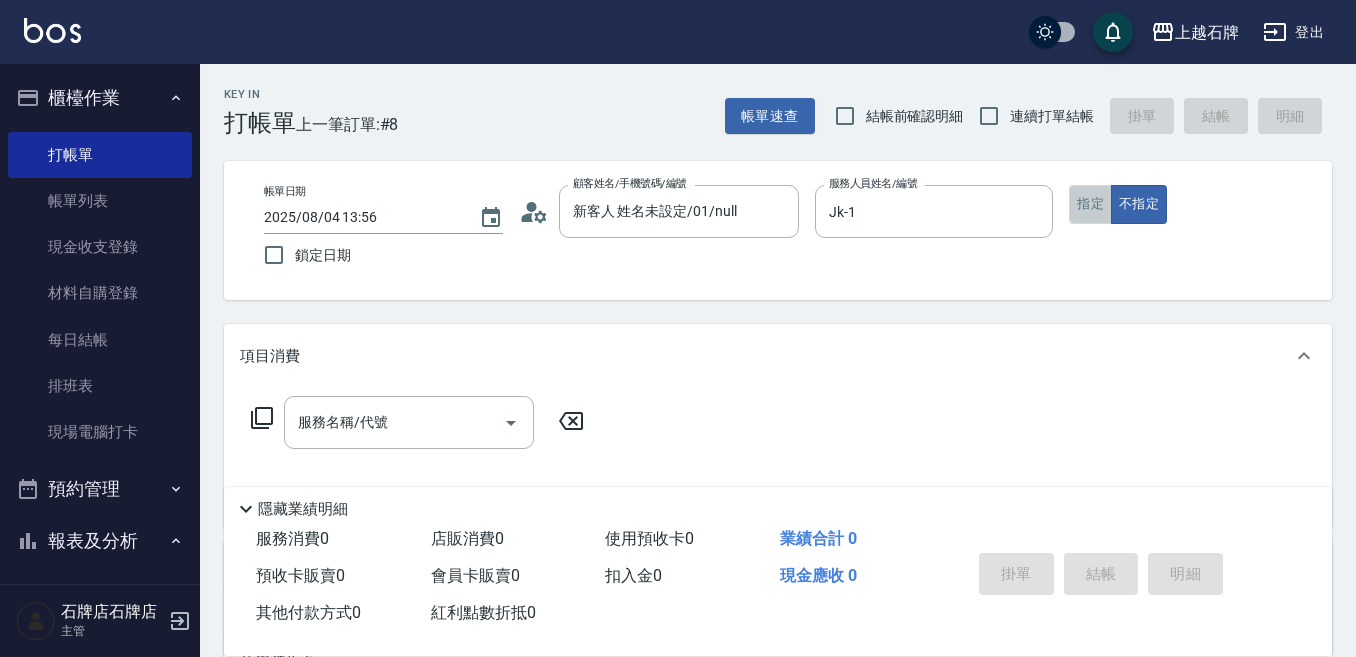 click on "指定" at bounding box center (1090, 204) 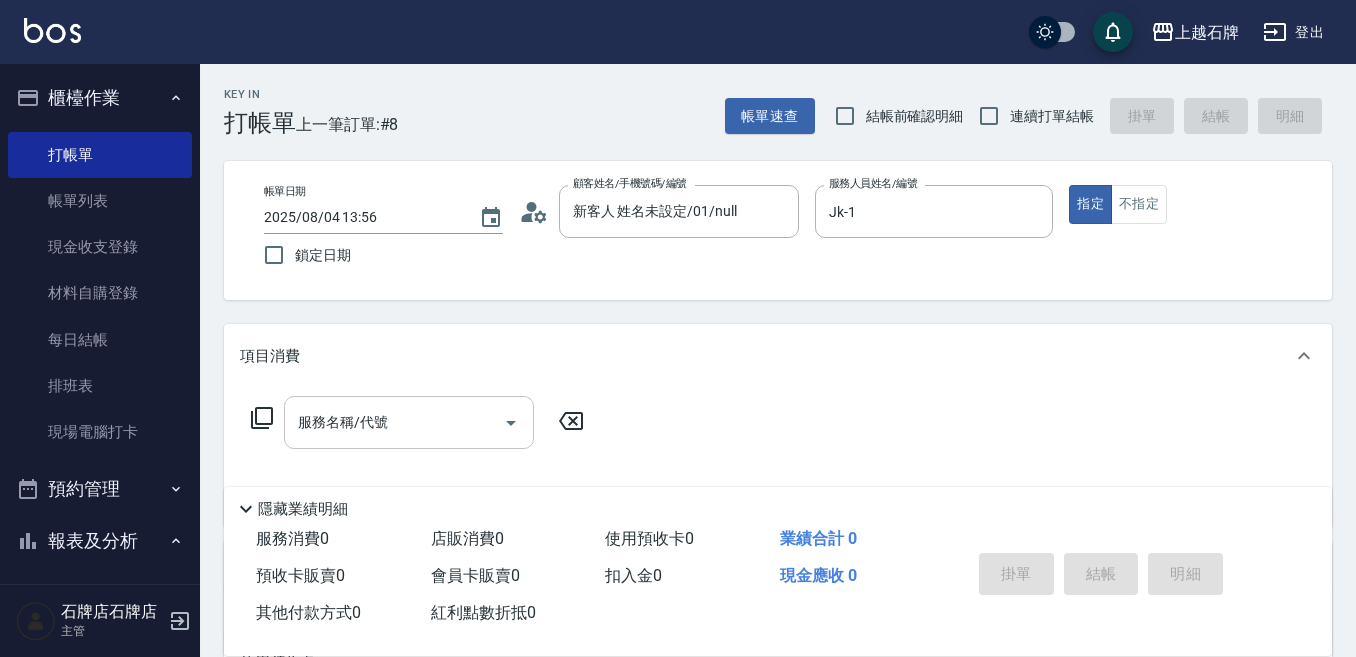 click on "服務名稱/代號" at bounding box center (394, 422) 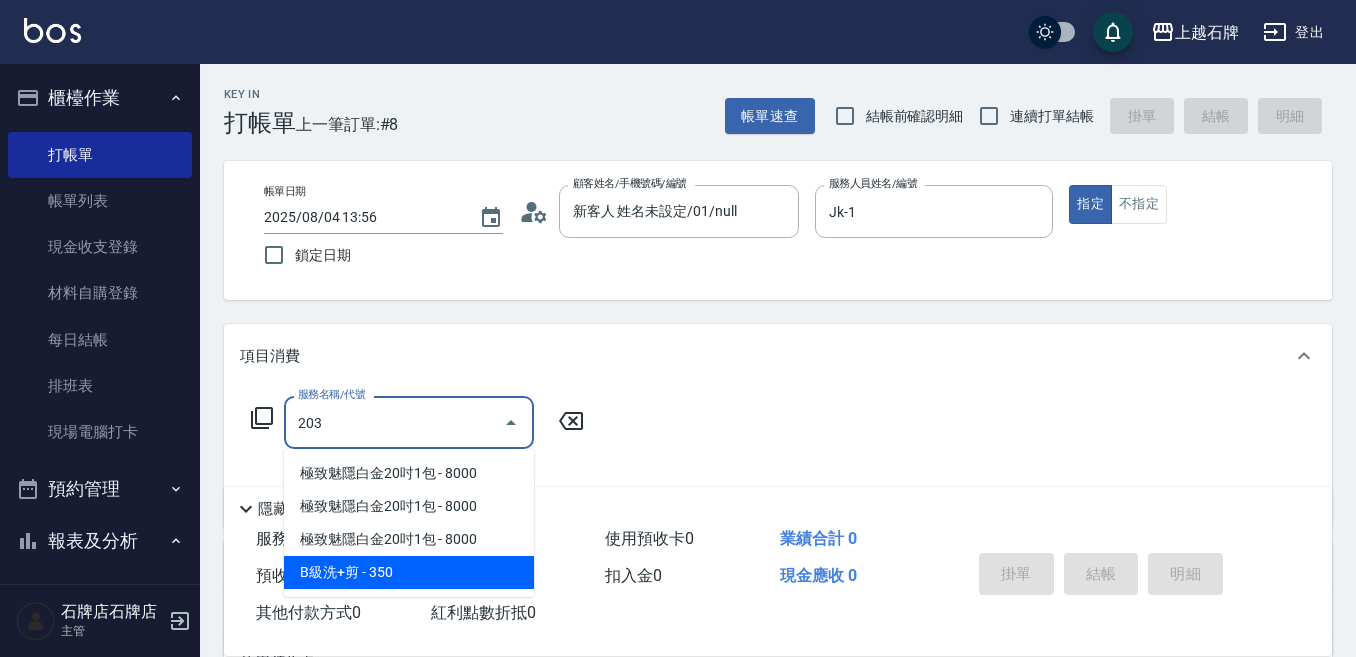 click on "B級洗+剪 - 350" at bounding box center [409, 572] 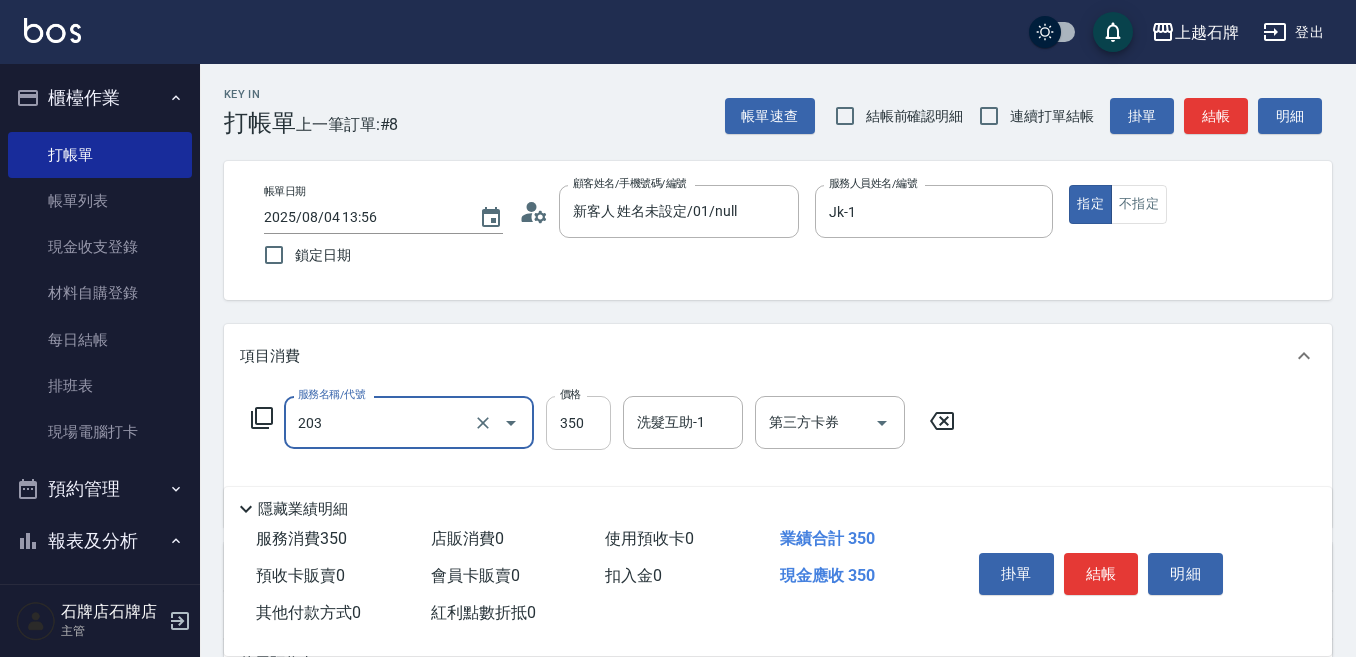 type on "B級洗+剪(203)" 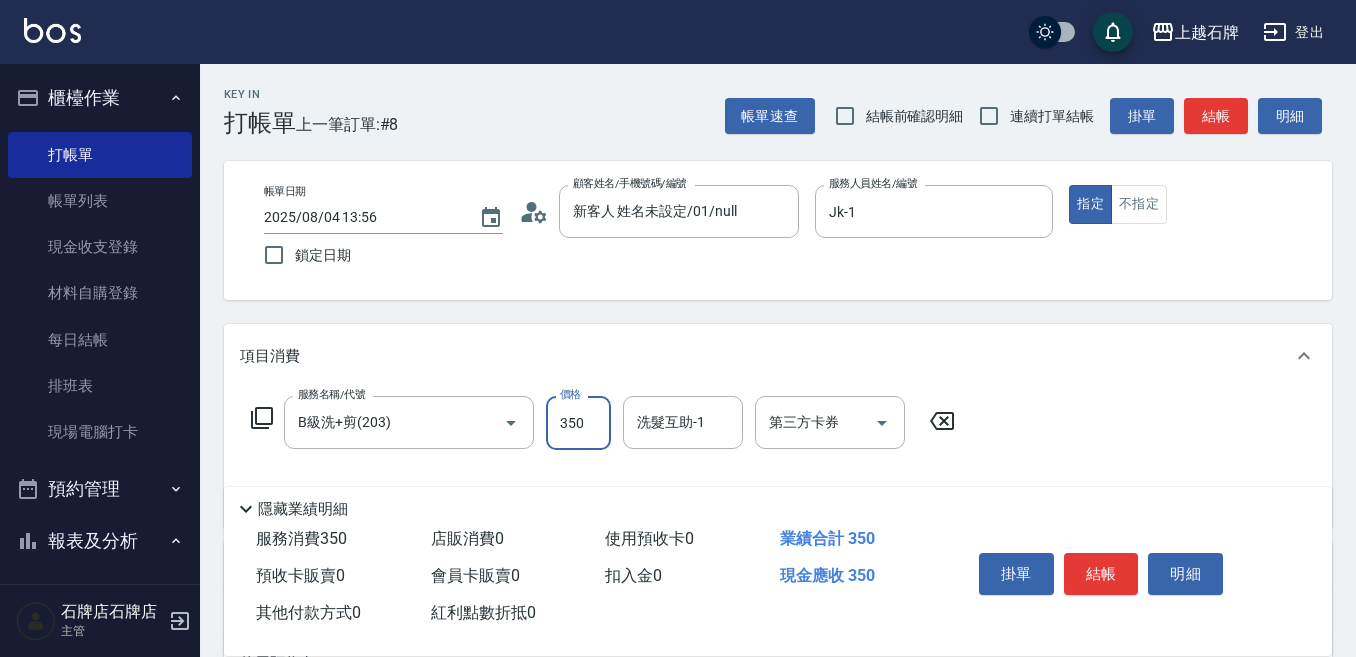 click on "服務名稱/代號 B級洗+剪(203) 服務名稱/代號 價格 350 價格 洗髮互助-1 洗髮互助-1 第三方卡券 第三方卡券" at bounding box center [603, 423] 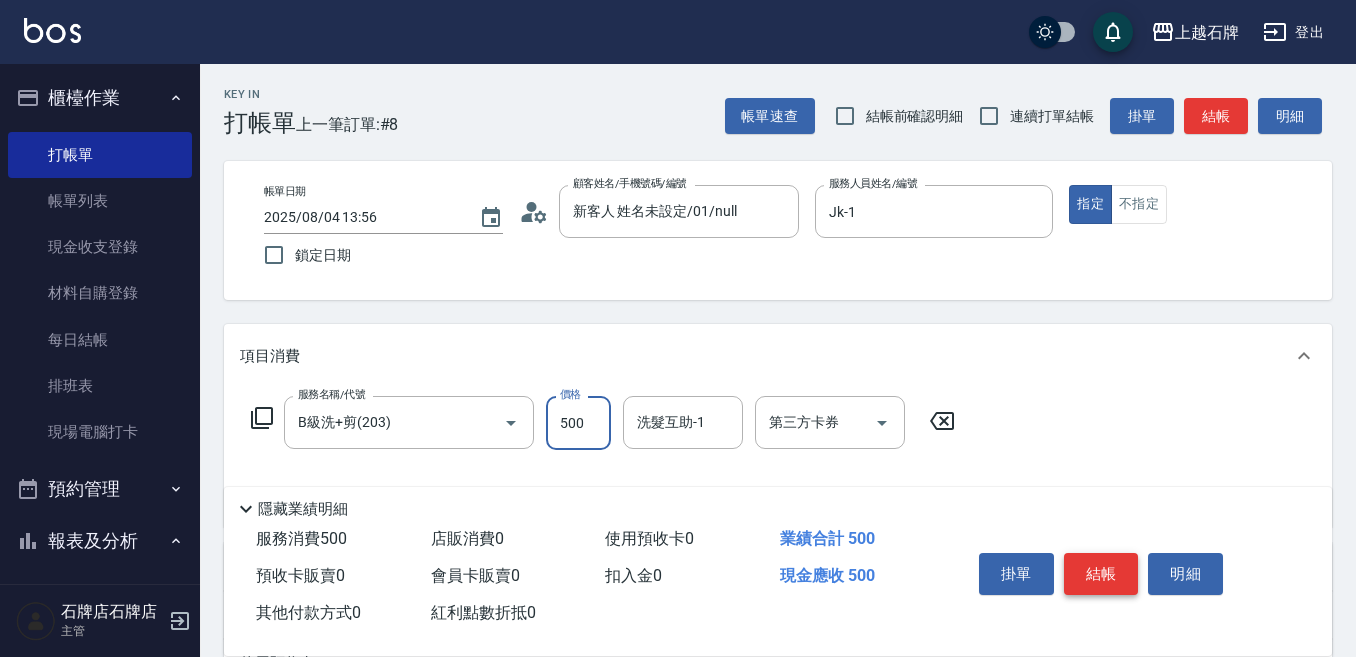 type on "500" 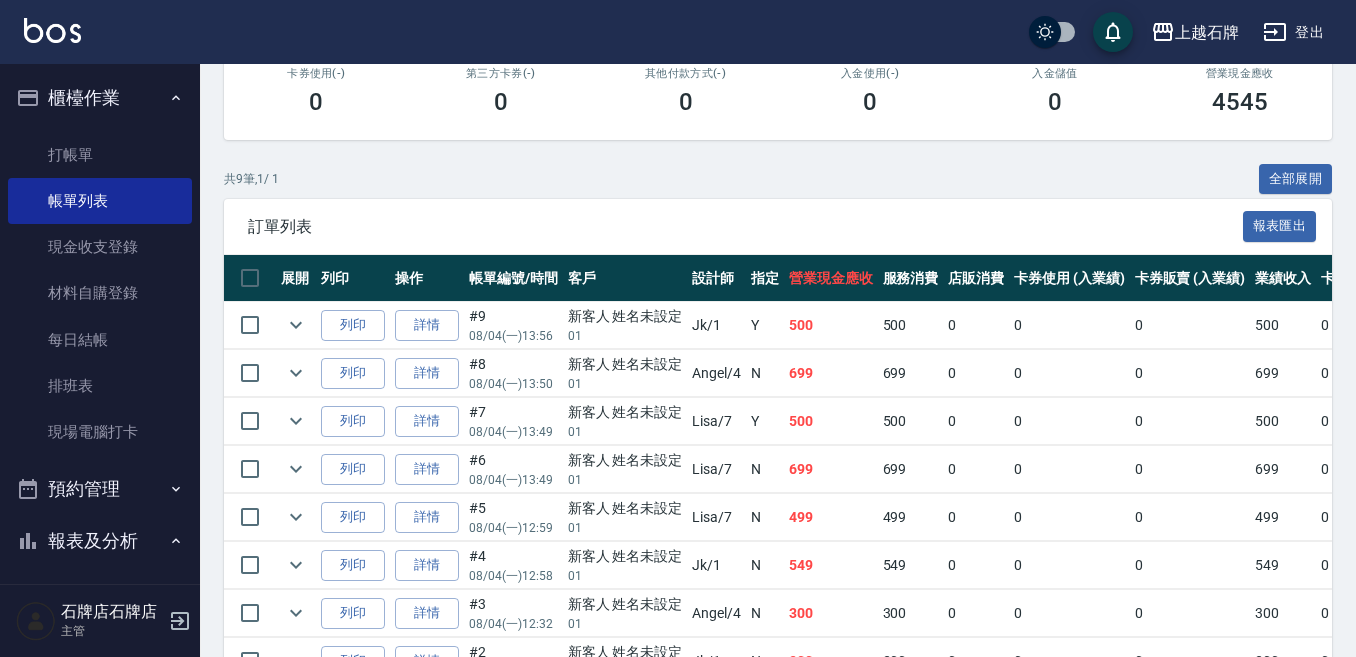 scroll, scrollTop: 400, scrollLeft: 0, axis: vertical 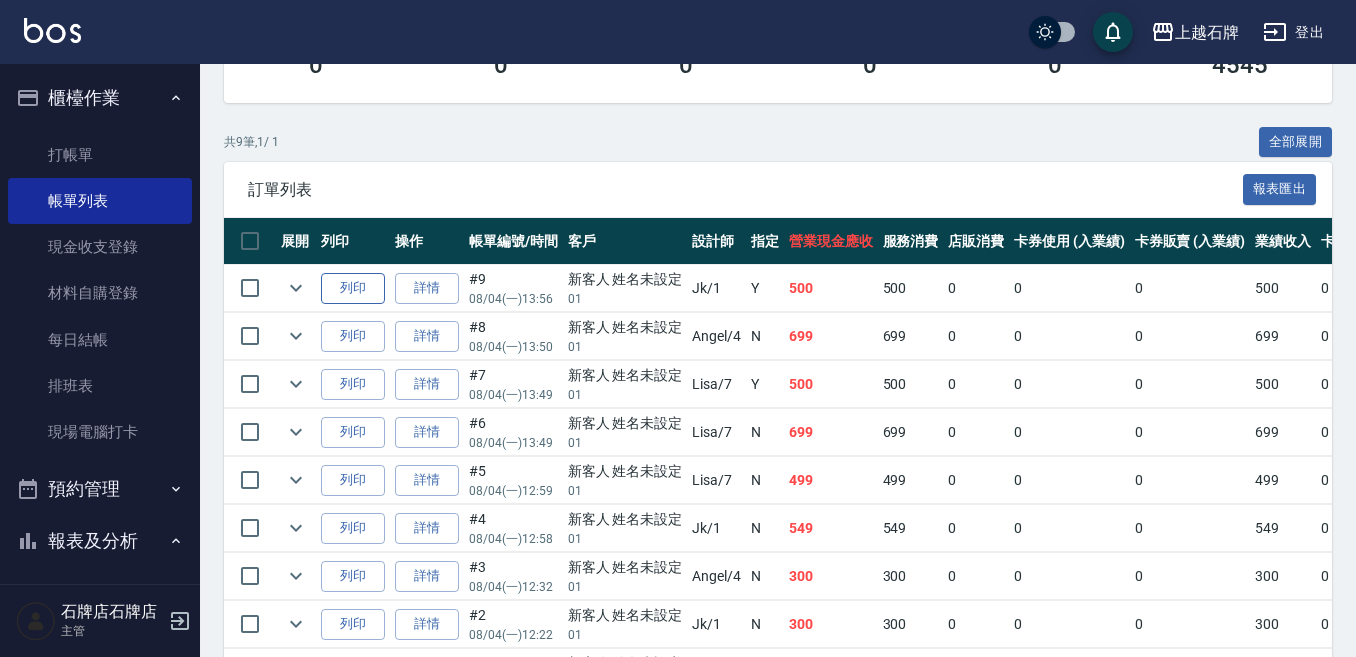 click on "列印" at bounding box center (353, 288) 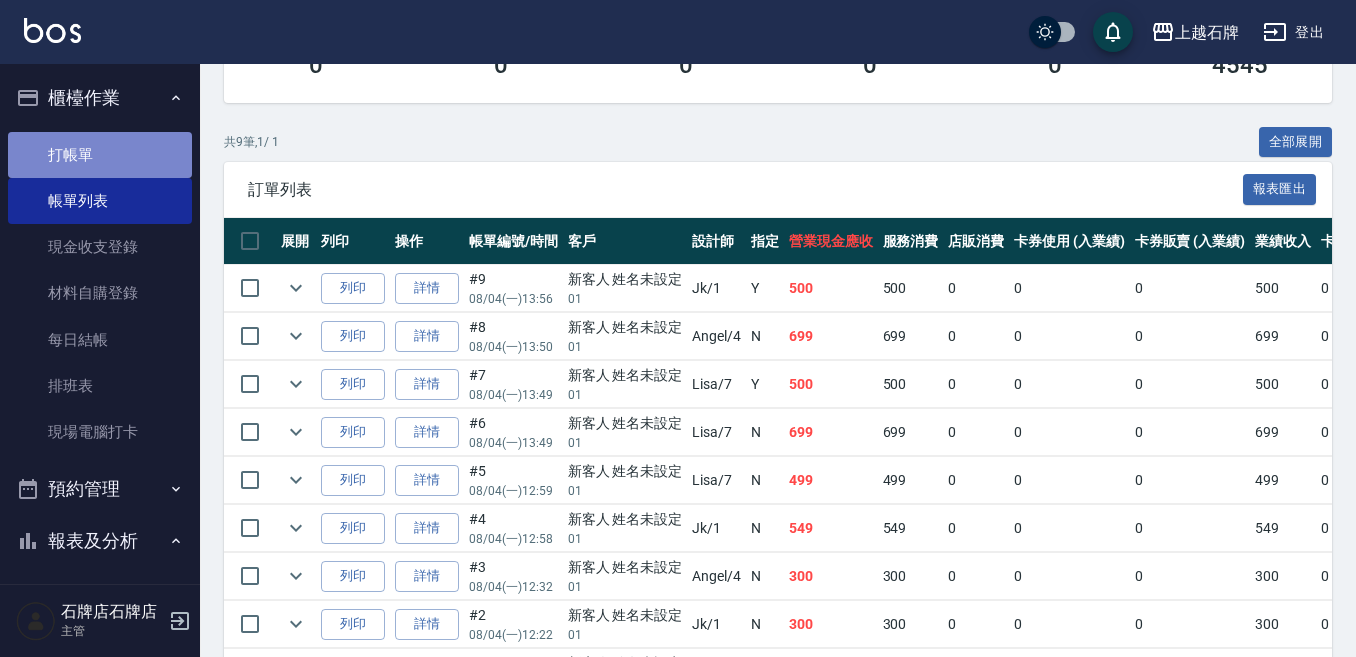 click on "打帳單" at bounding box center (100, 155) 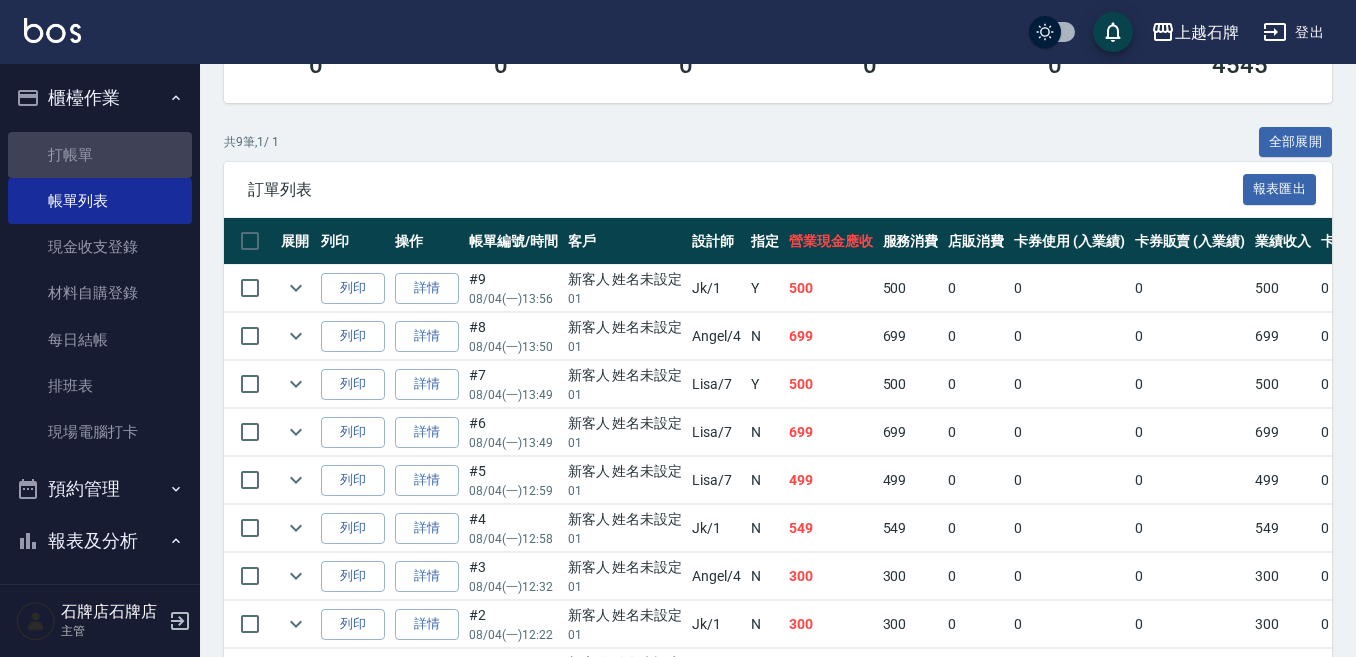 scroll, scrollTop: 0, scrollLeft: 0, axis: both 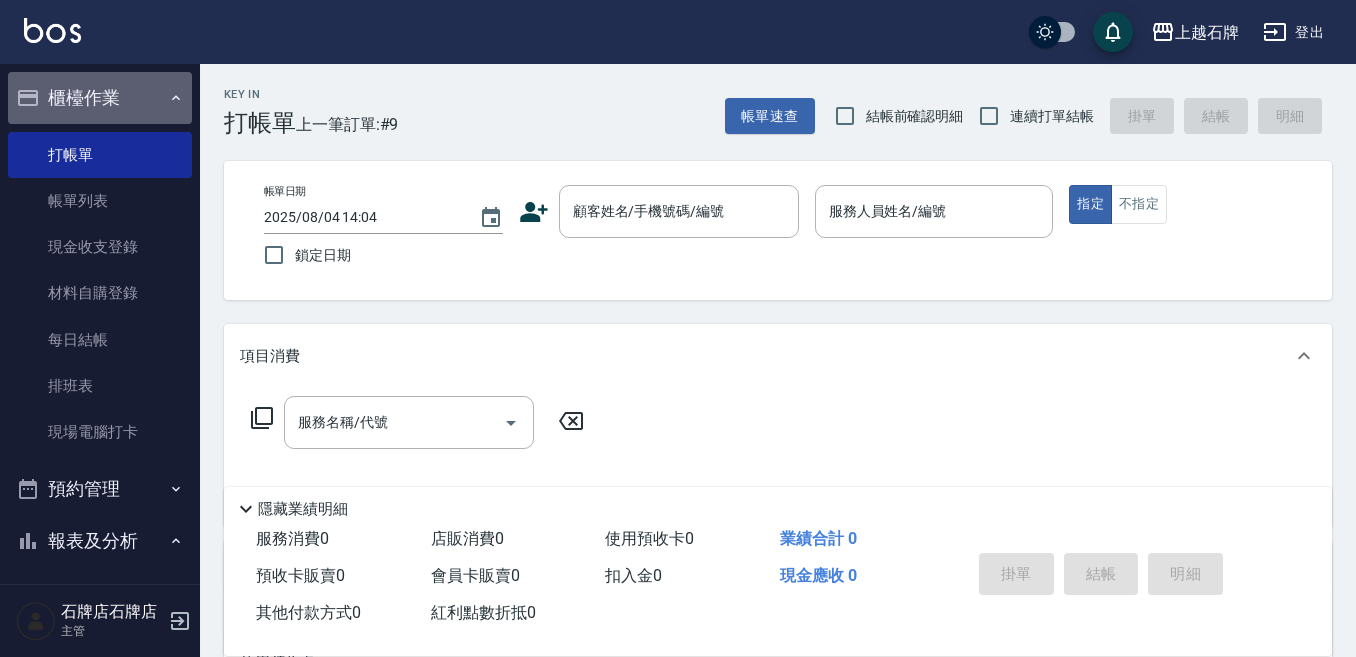 click on "櫃檯作業" at bounding box center (100, 98) 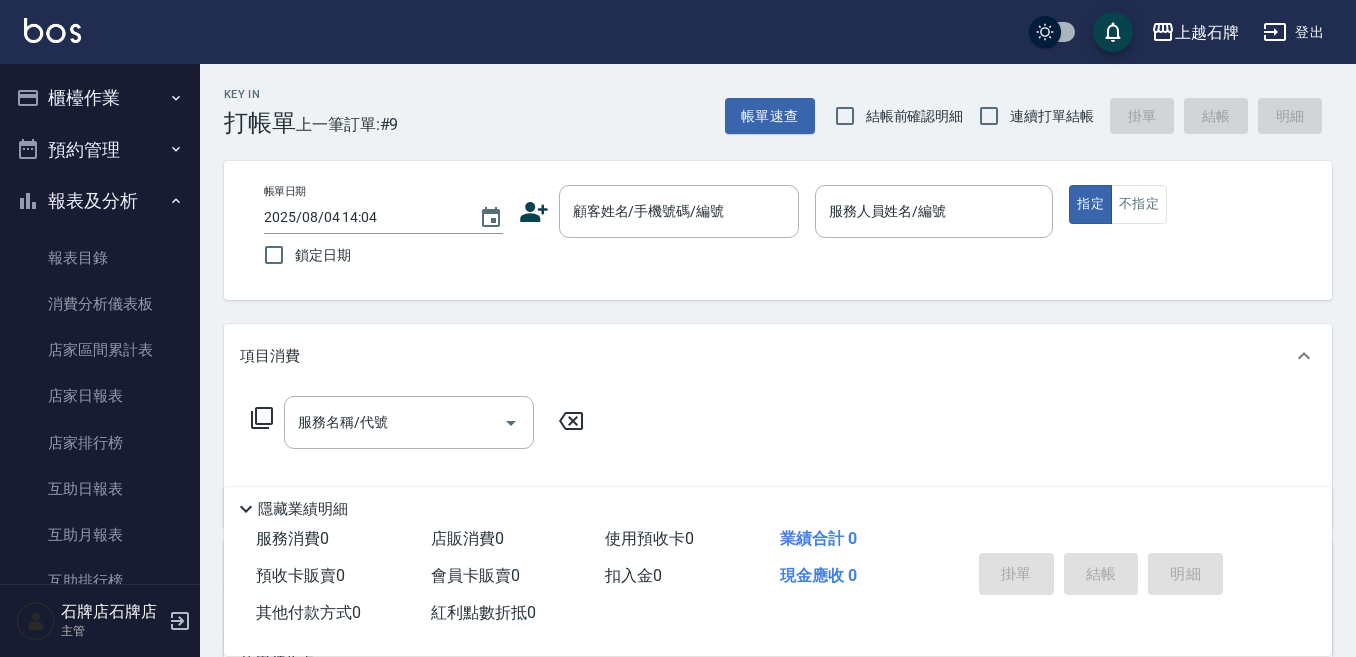 drag, startPoint x: 0, startPoint y: 4, endPoint x: 992, endPoint y: 340, distance: 1047.3586 